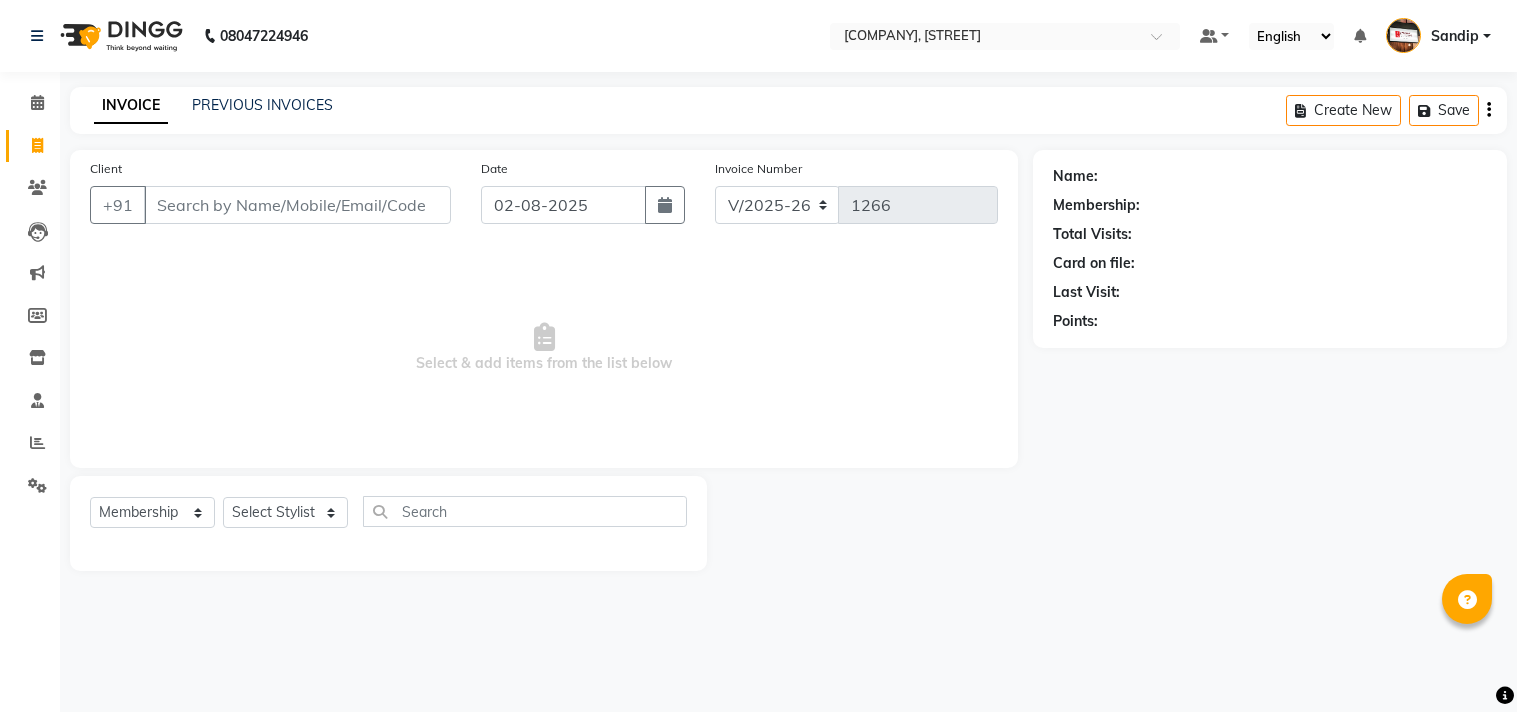 select on "556" 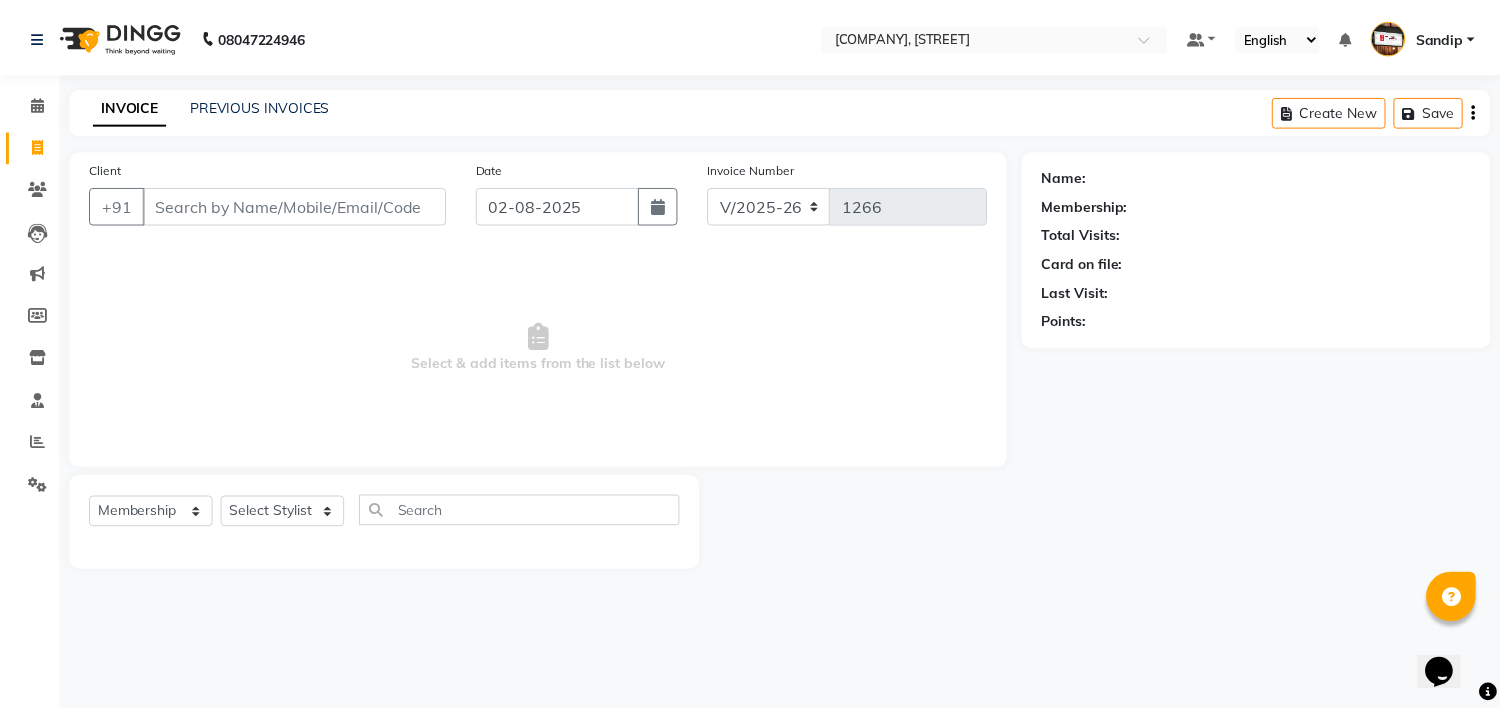 scroll, scrollTop: 0, scrollLeft: 0, axis: both 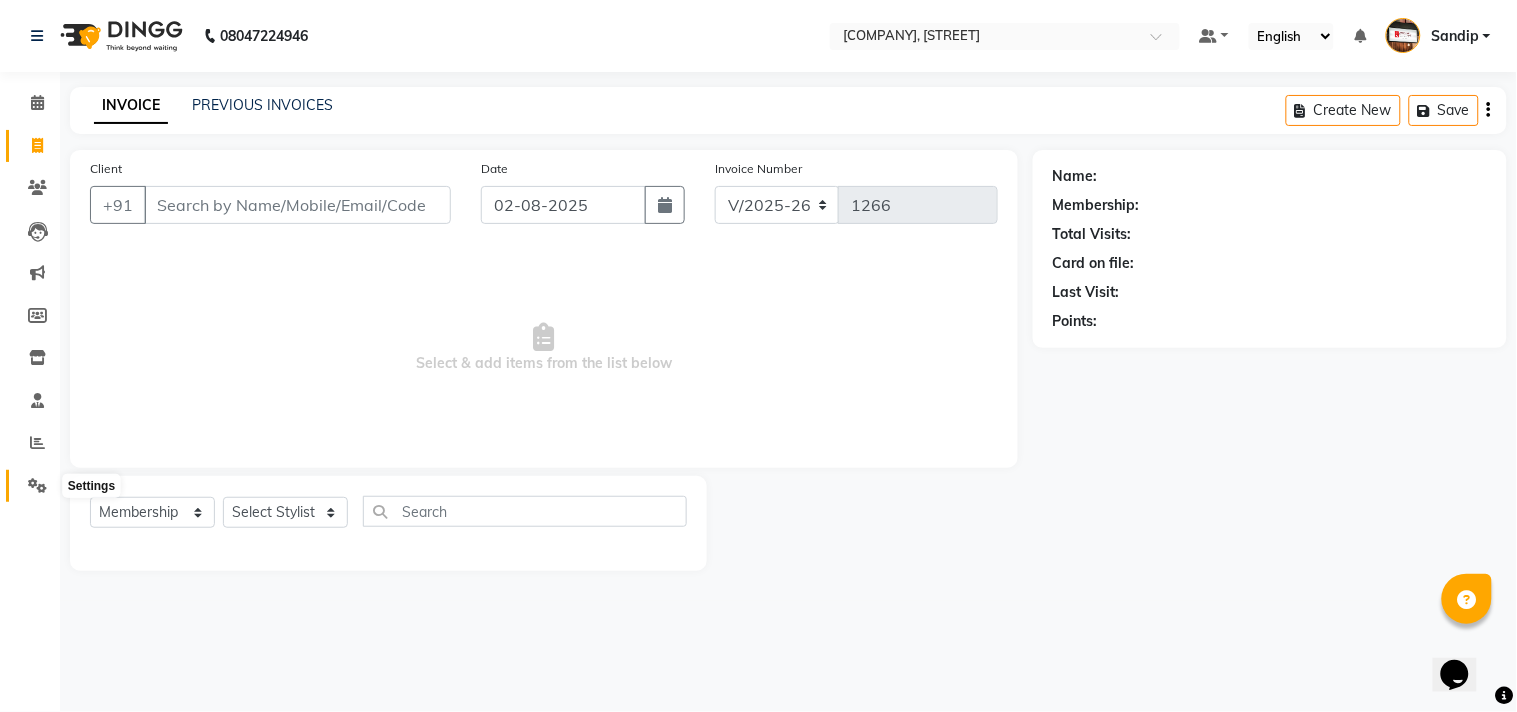 click 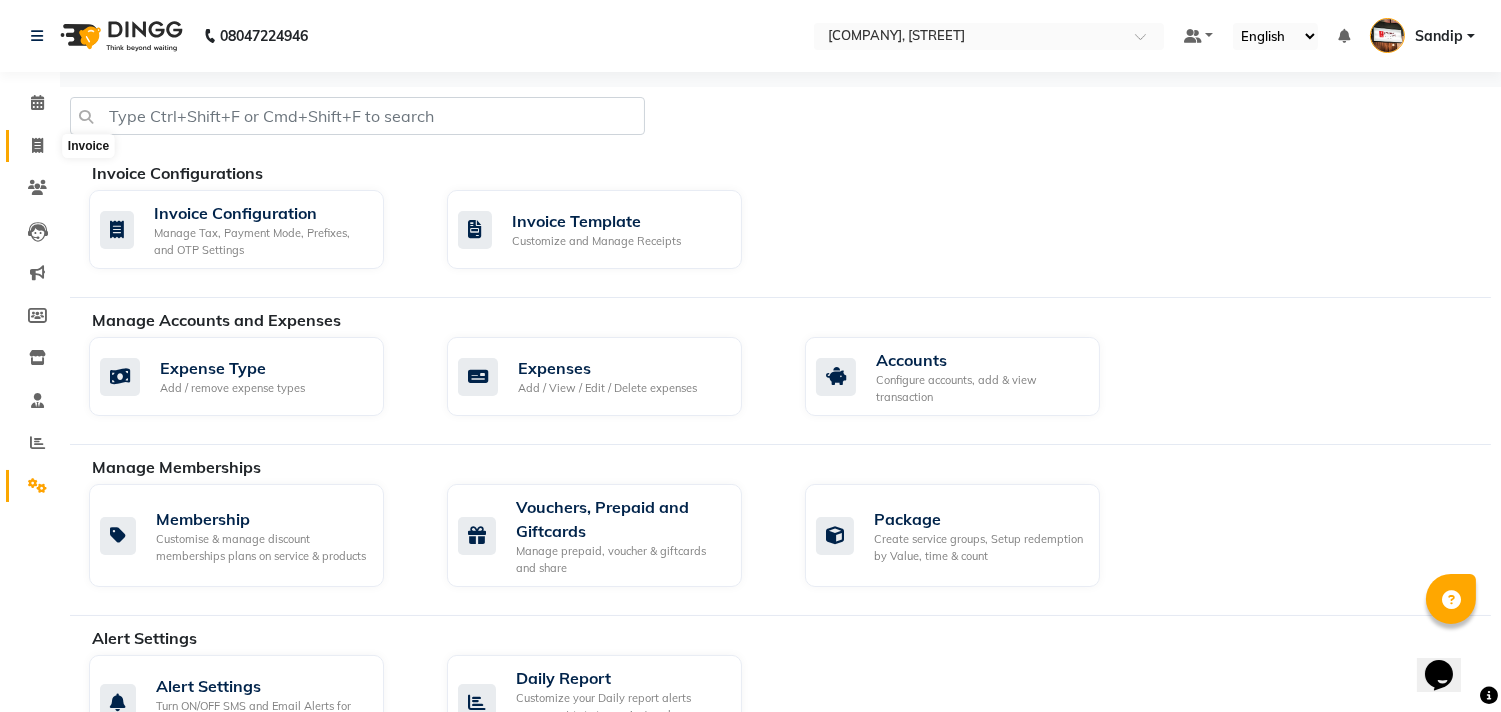 click 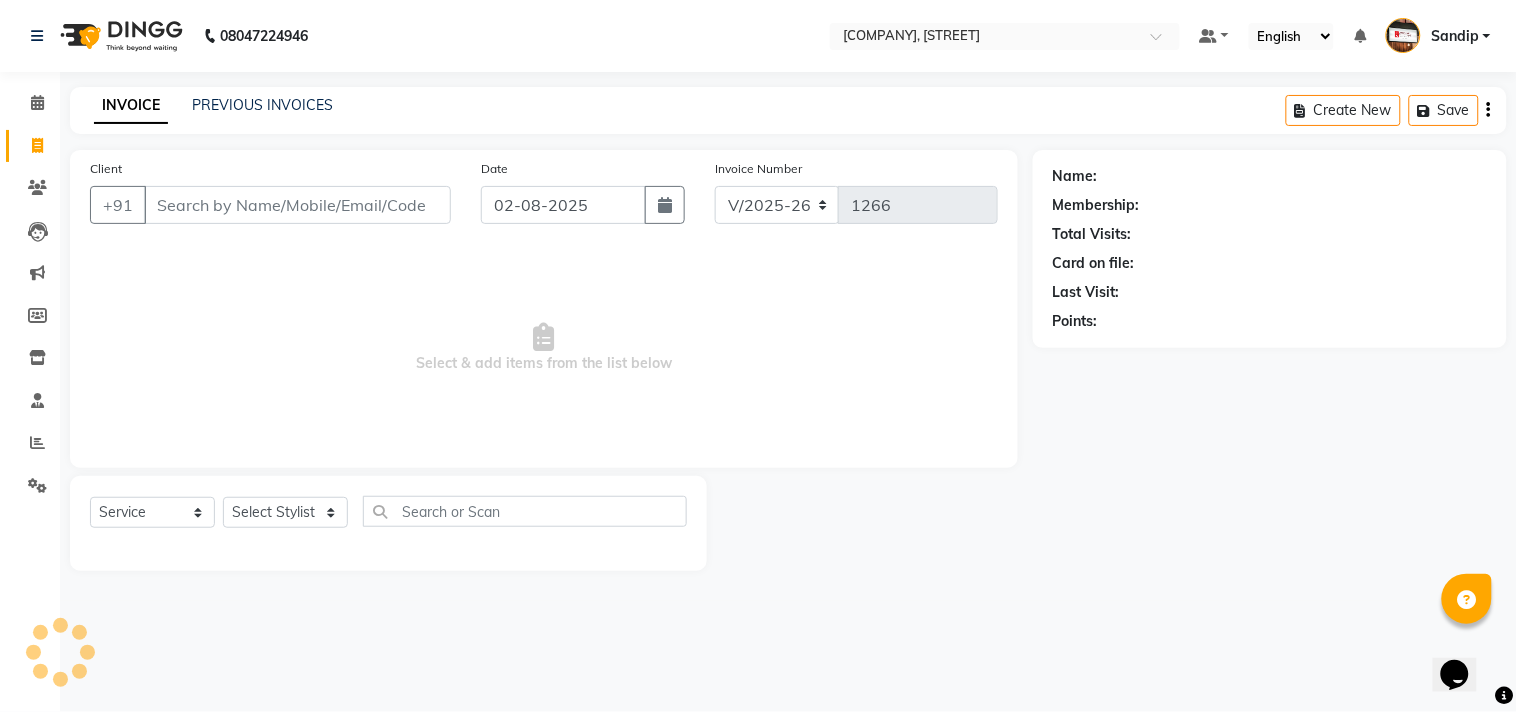select on "membership" 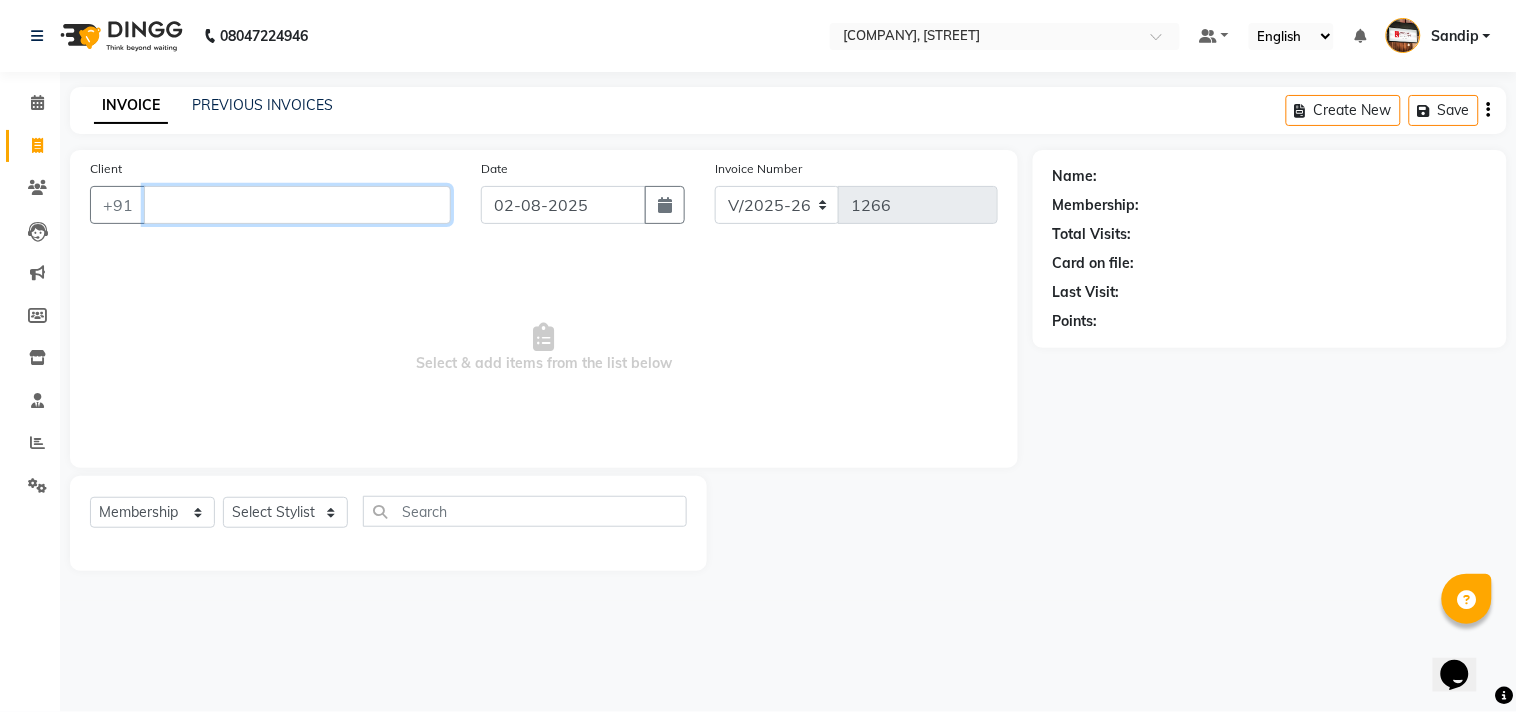 type 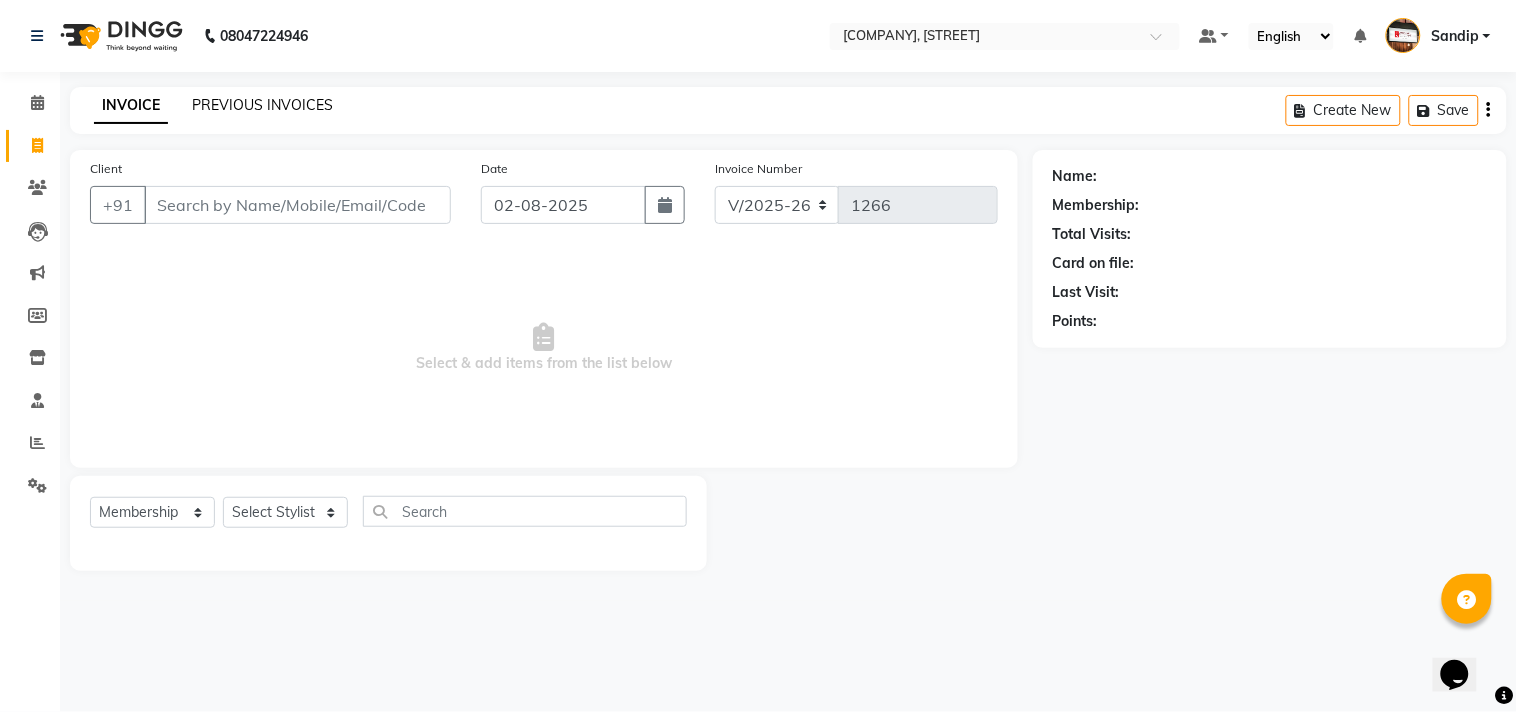 click on "PREVIOUS INVOICES" 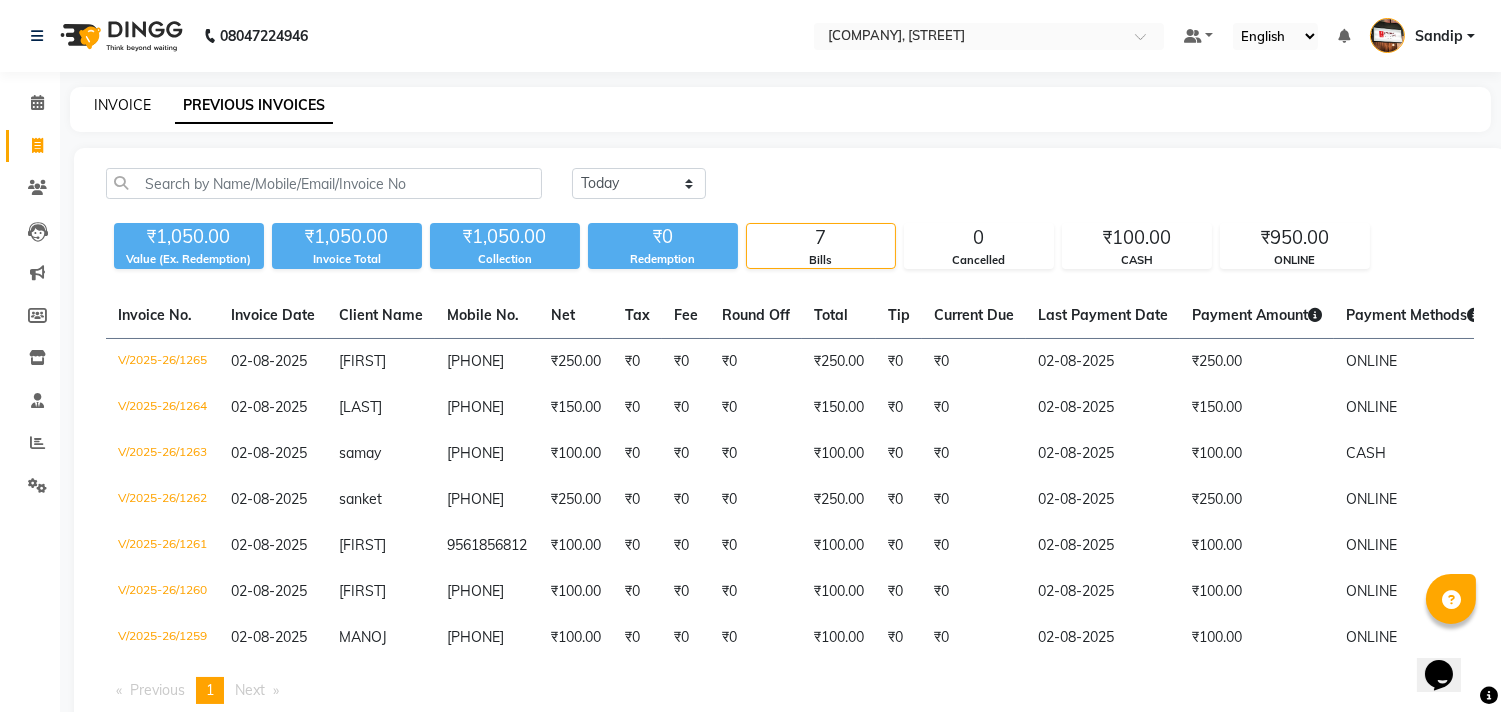 click on "INVOICE" 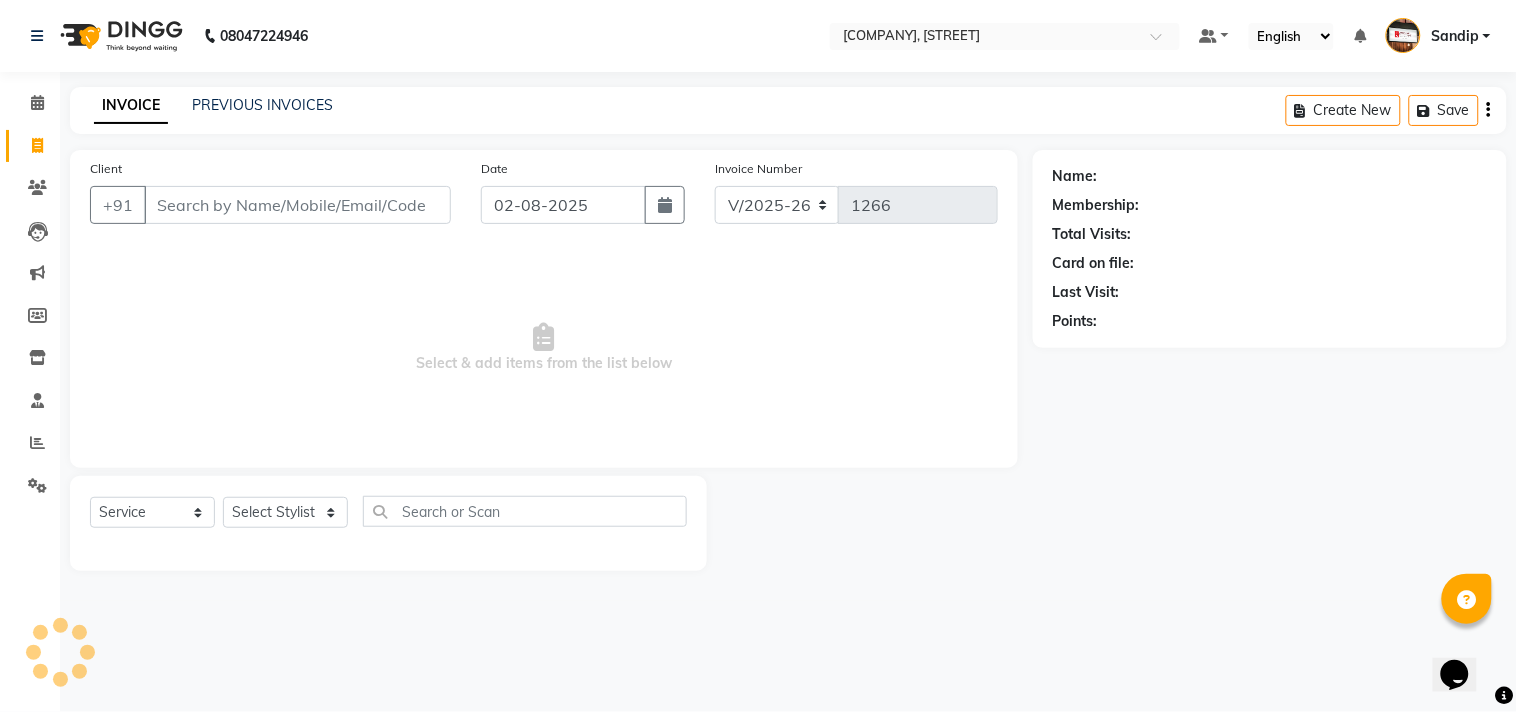 select on "membership" 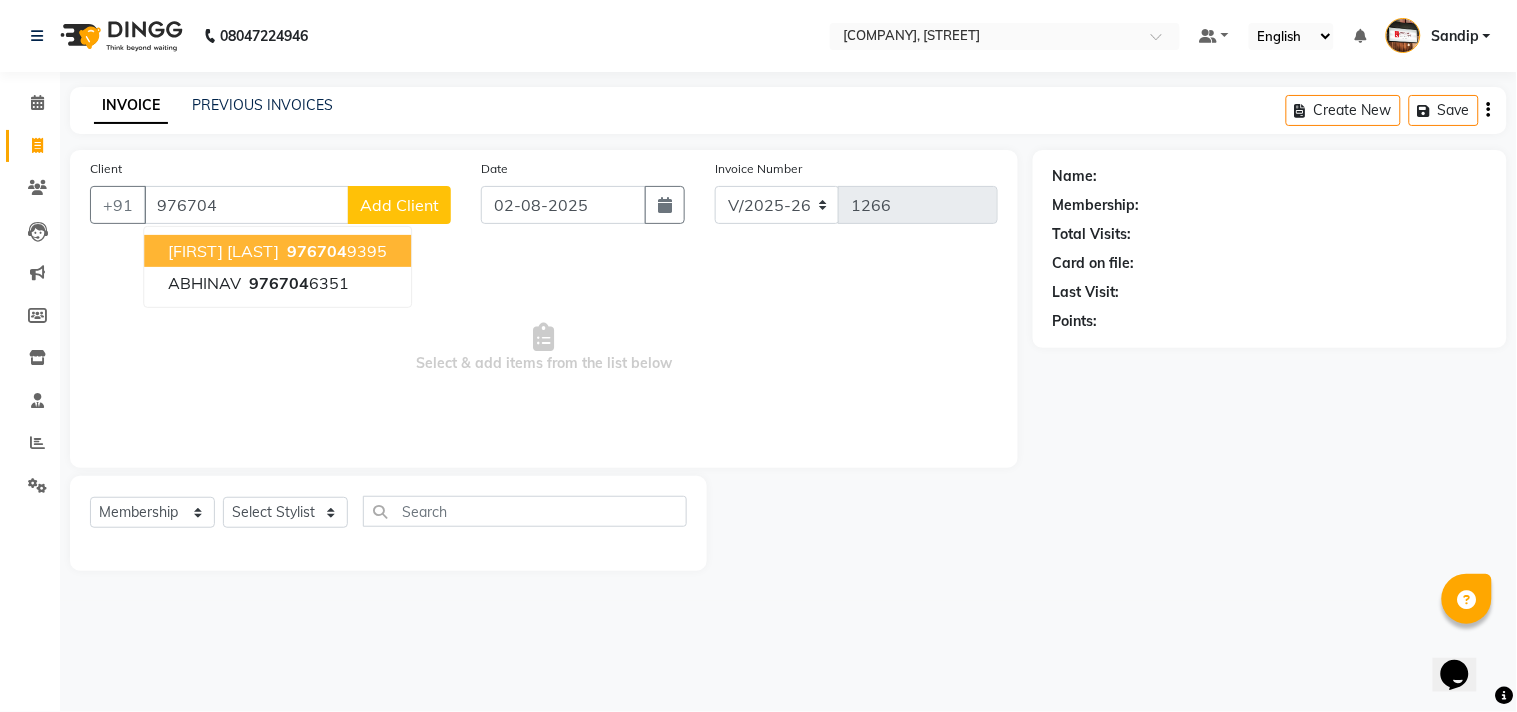 click on "[FIRST] [LAST]" at bounding box center (223, 251) 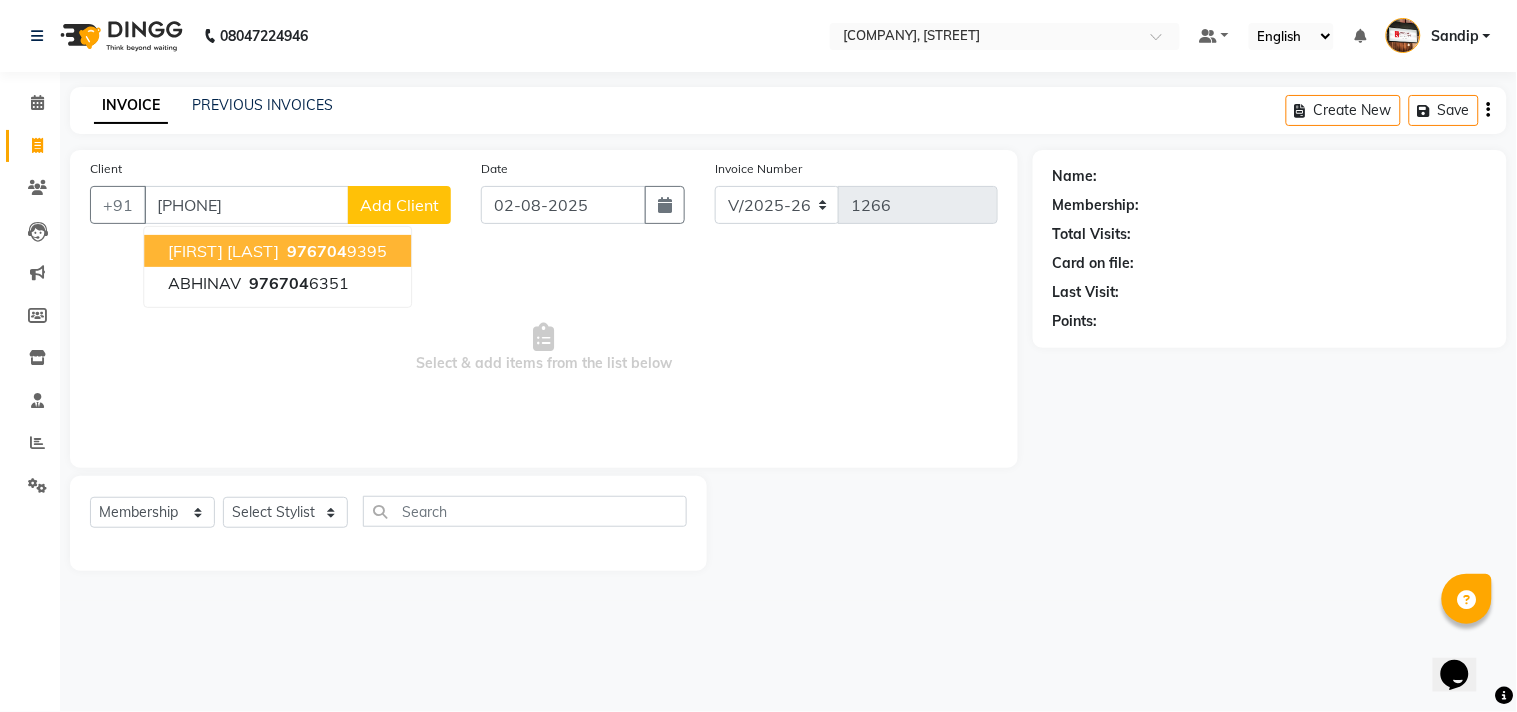 type on "[PHONE]" 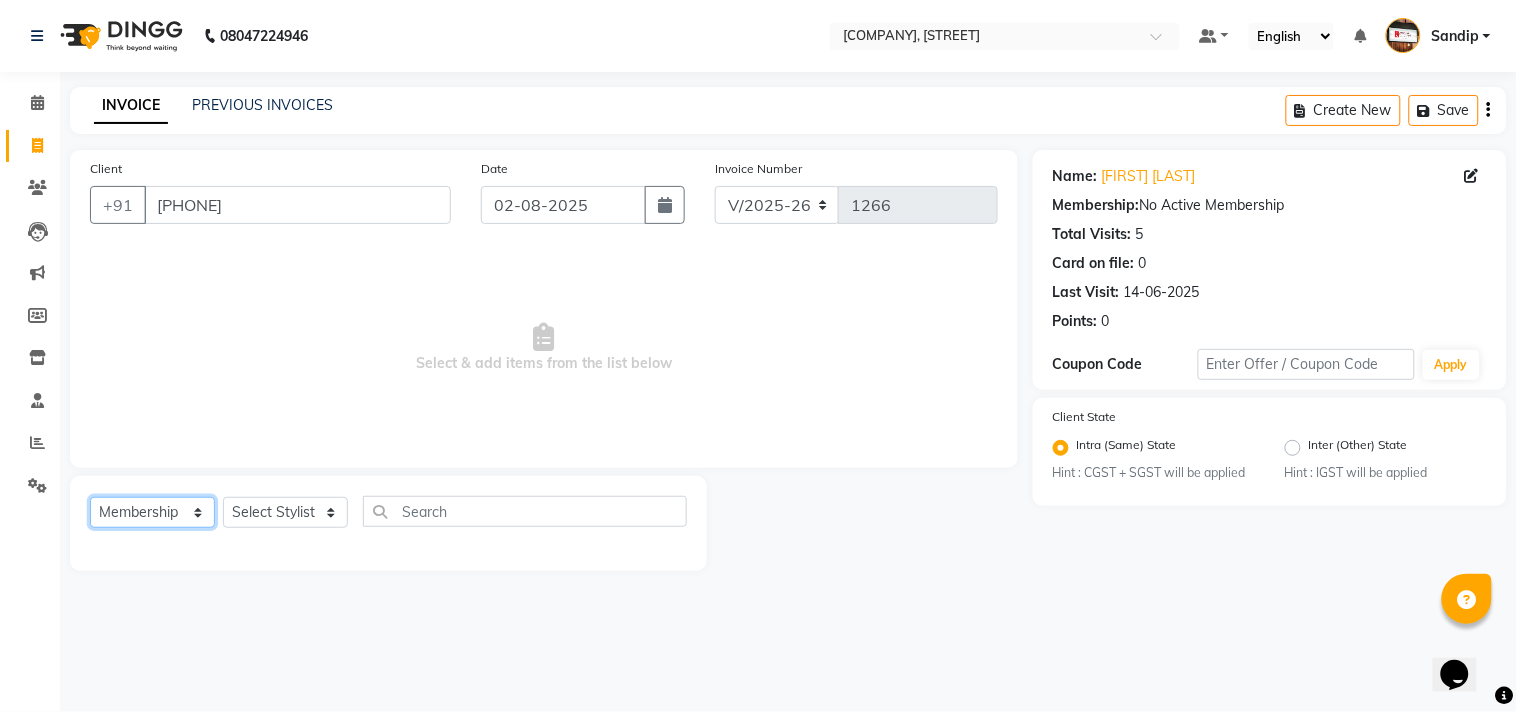 click on "Select  Service  Product  Membership  Package Voucher Prepaid Gift Card" 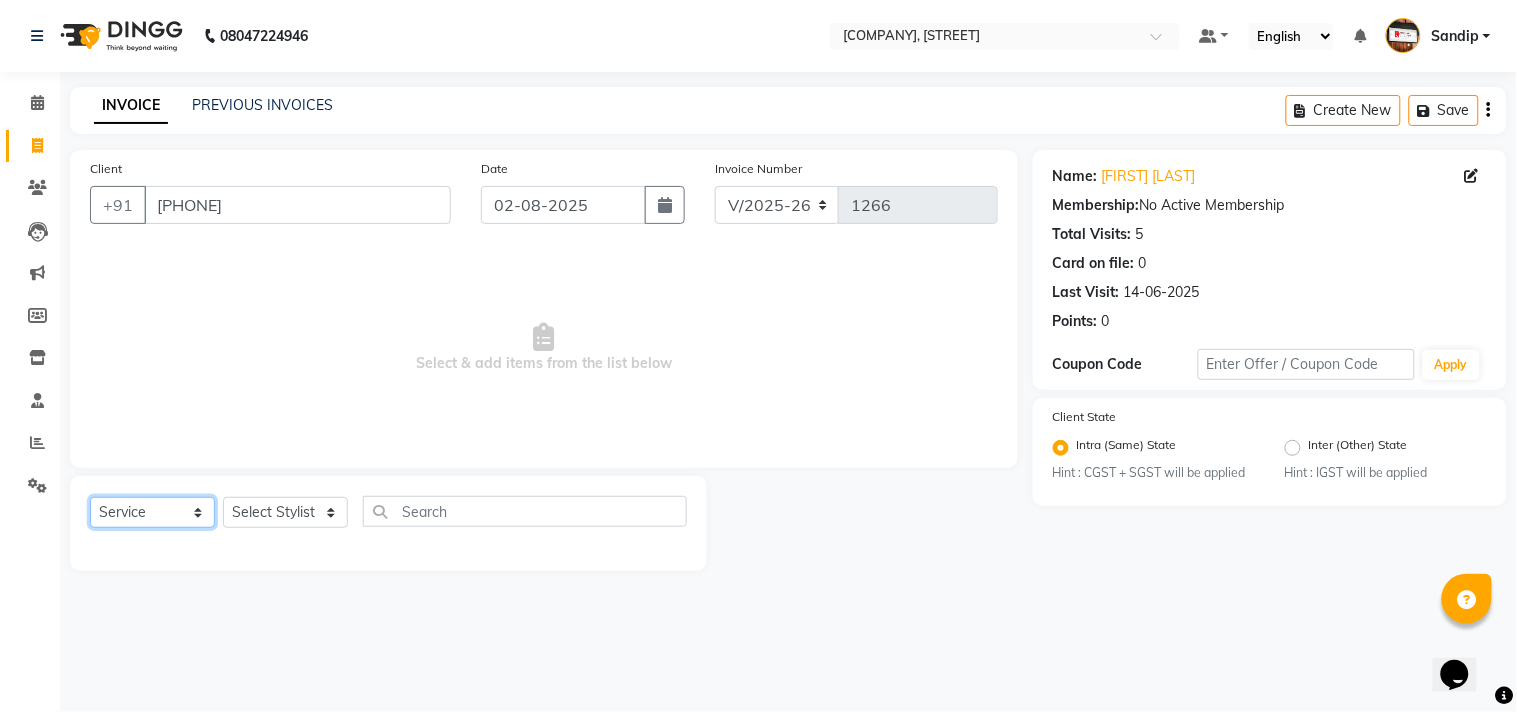 click on "Select  Service  Product  Membership  Package Voucher Prepaid Gift Card" 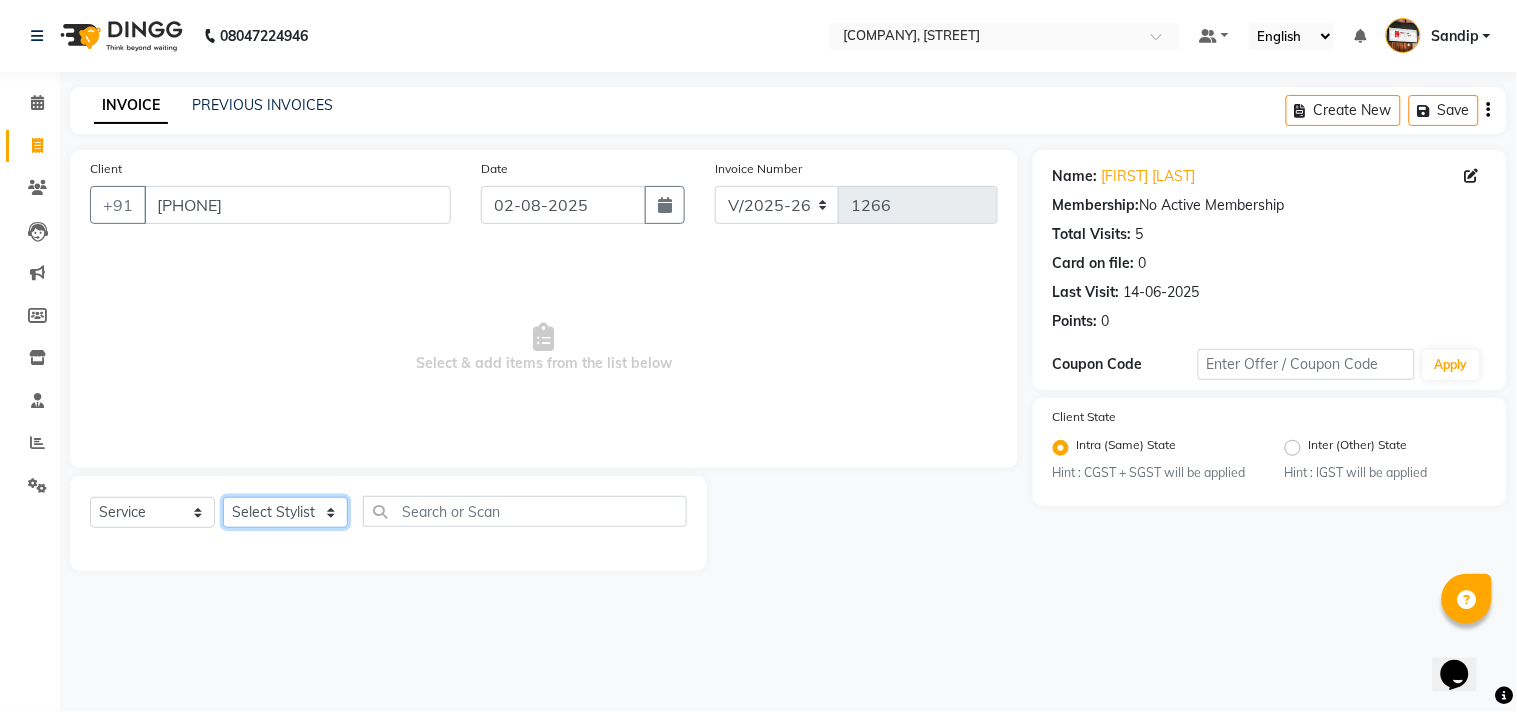 click on "Select Stylist [NAME] [NAME] [NAME] [NAME] [NAME] [NAME] [NAME] [NAME] [NAME] [NAME] [NAME] [NAME]" 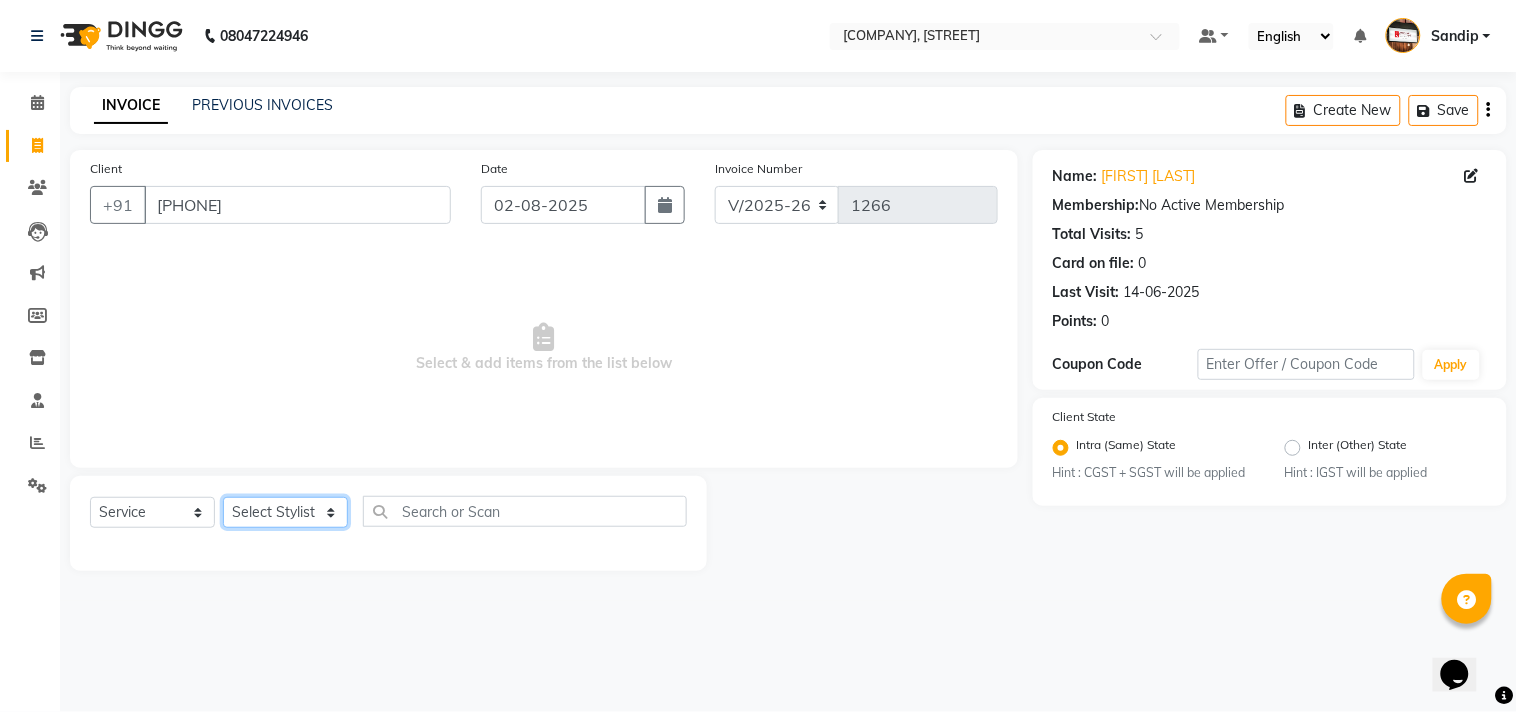 select on "81229" 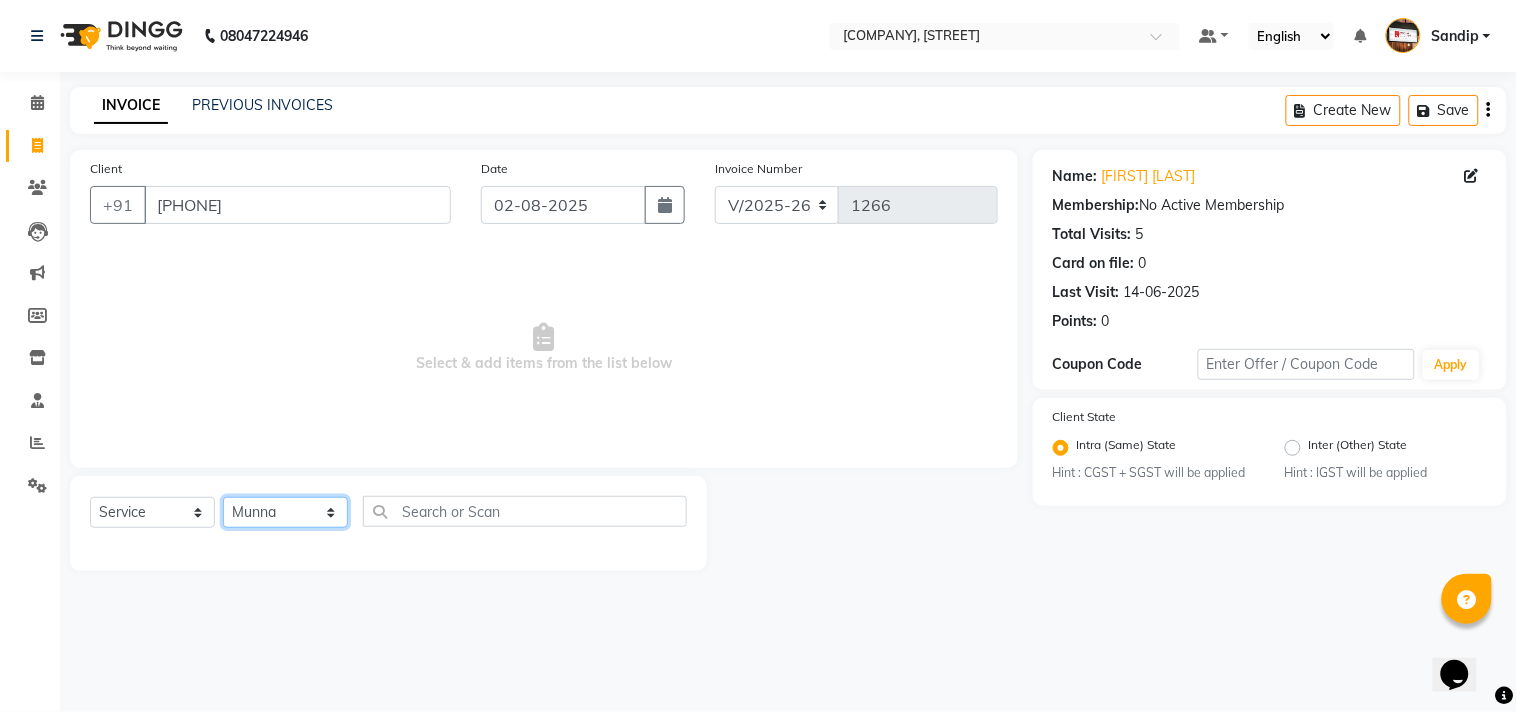 click on "Select Stylist [NAME] [NAME] [NAME] [NAME] [NAME] [NAME] [NAME] [NAME] [NAME] [NAME] [NAME] [NAME]" 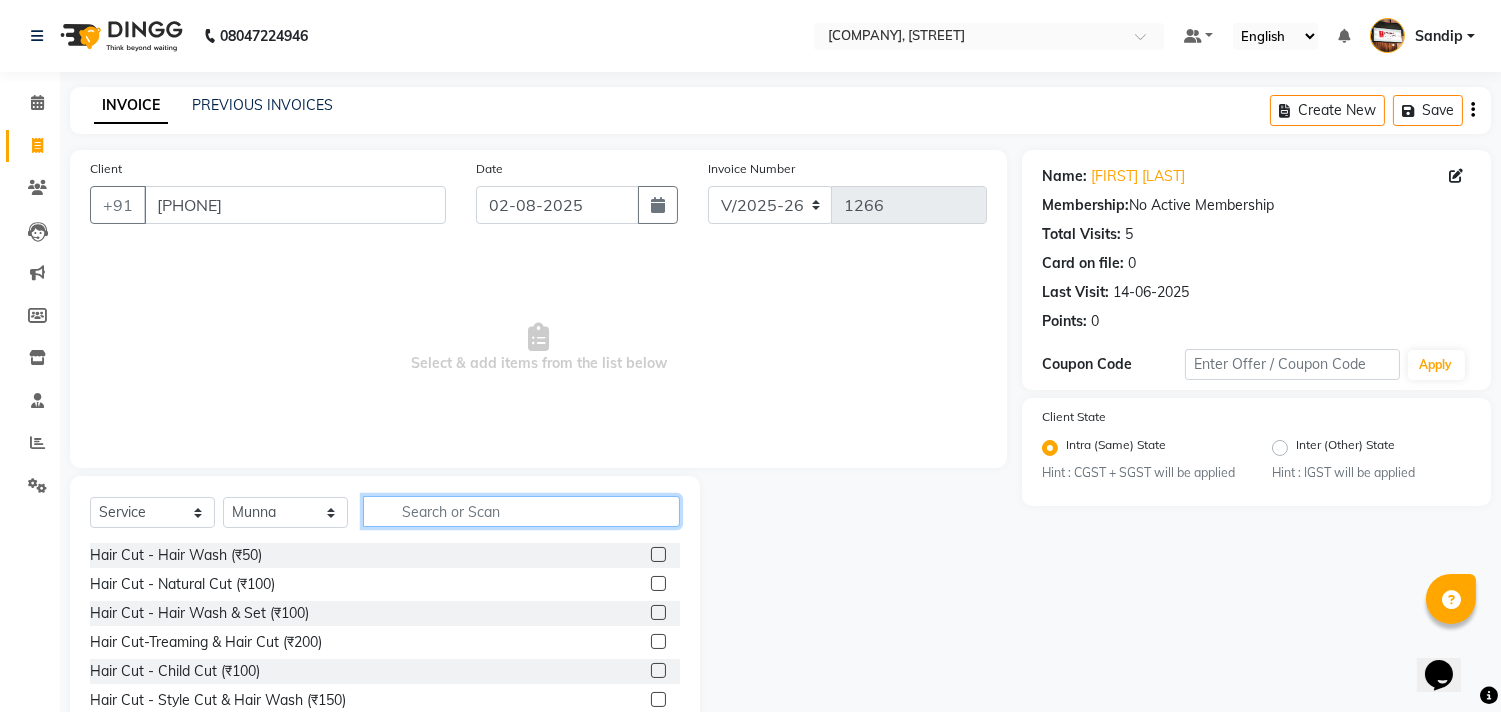 click 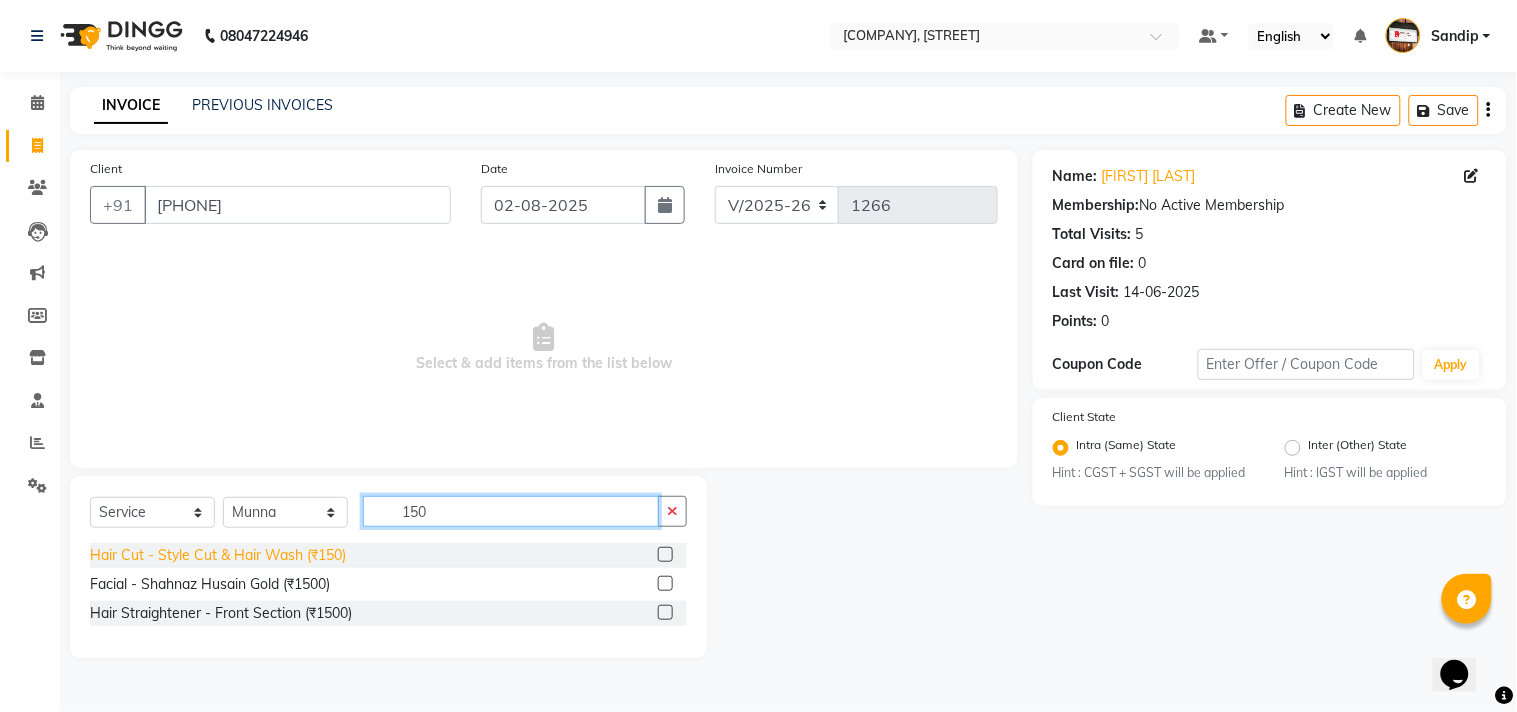 type on "150" 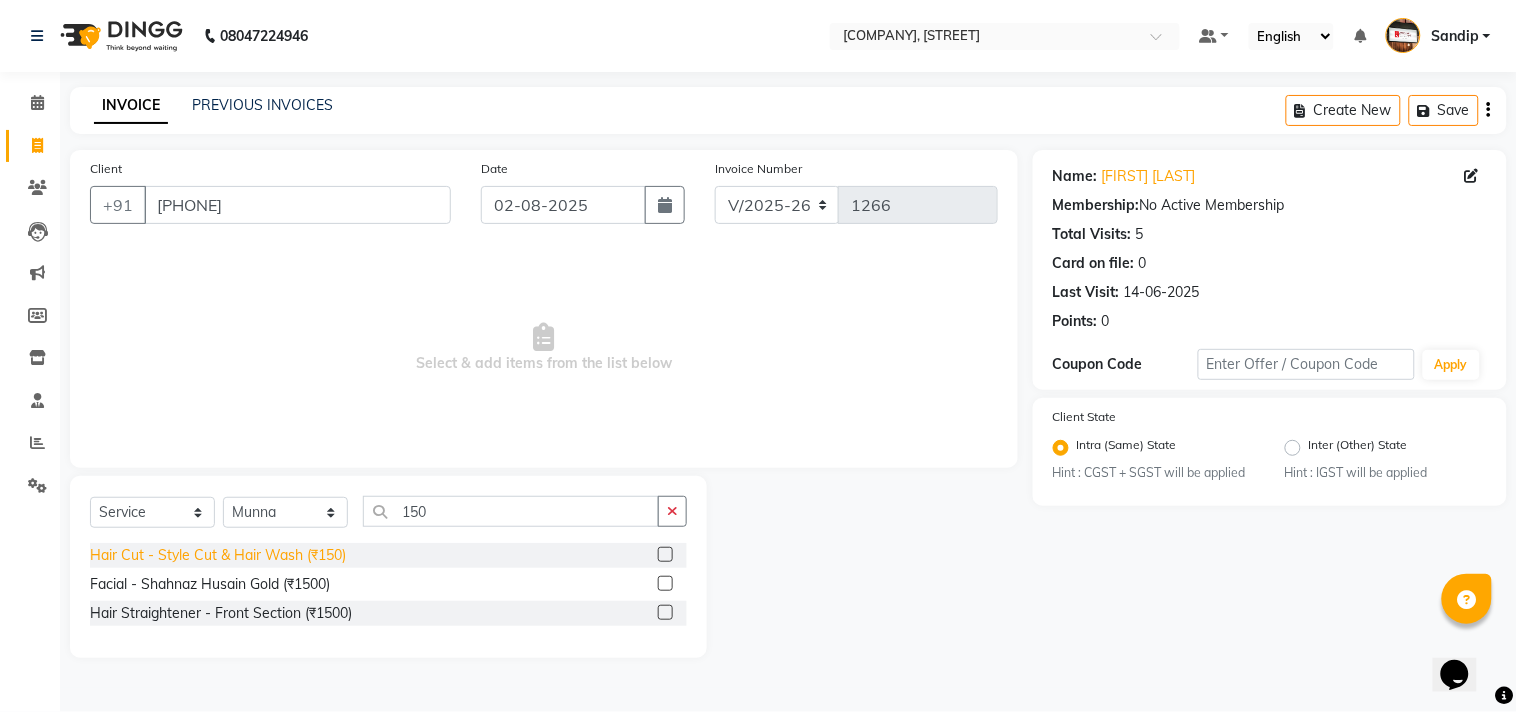 click on "Hair Cut - Style Cut & Hair Wash (₹150)" 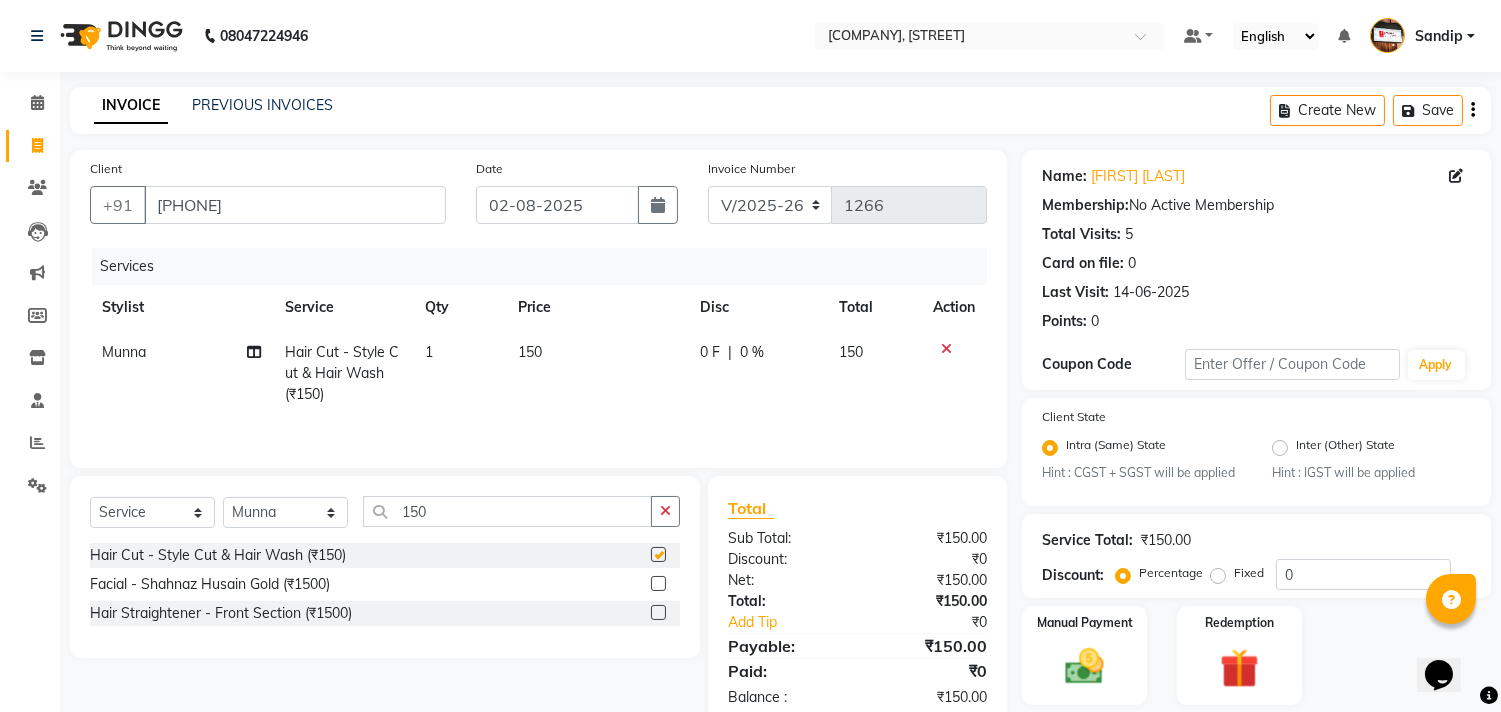 checkbox on "false" 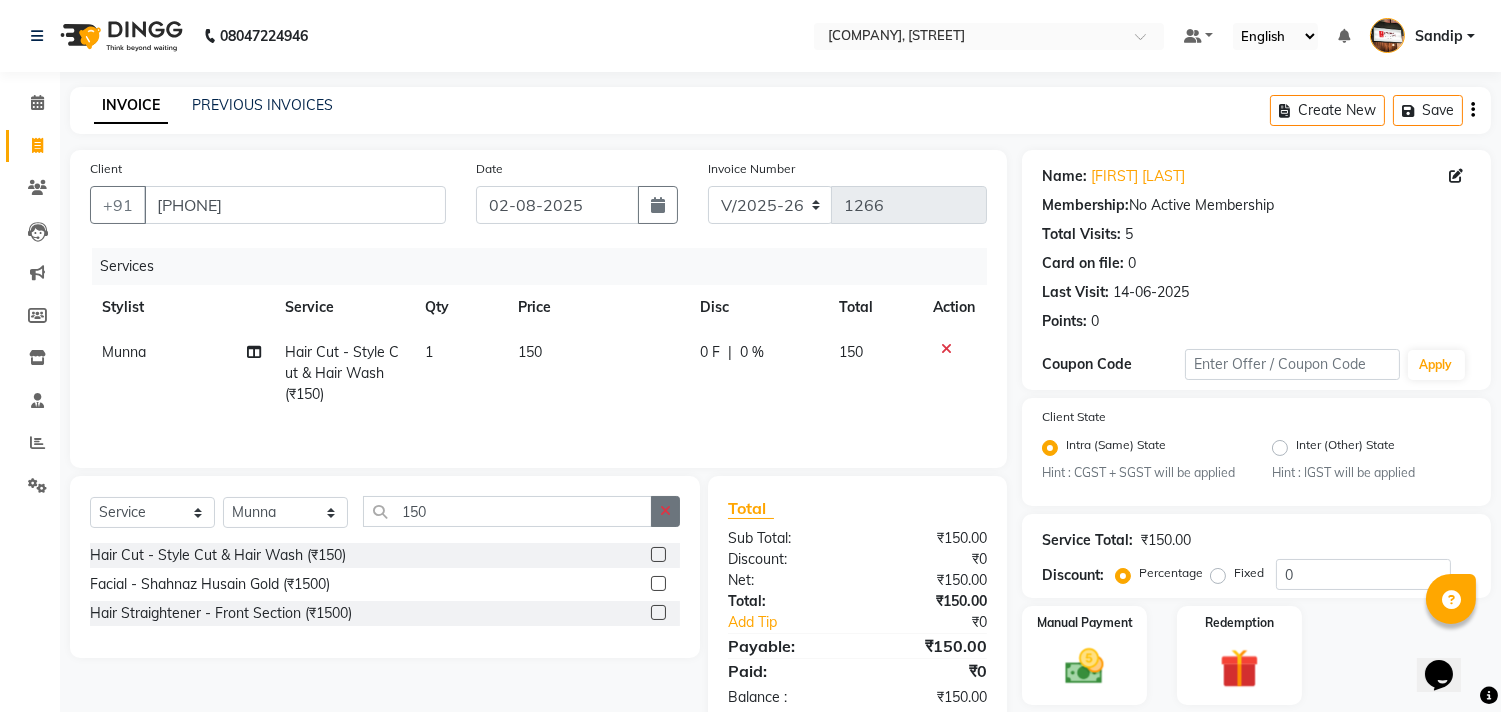 click 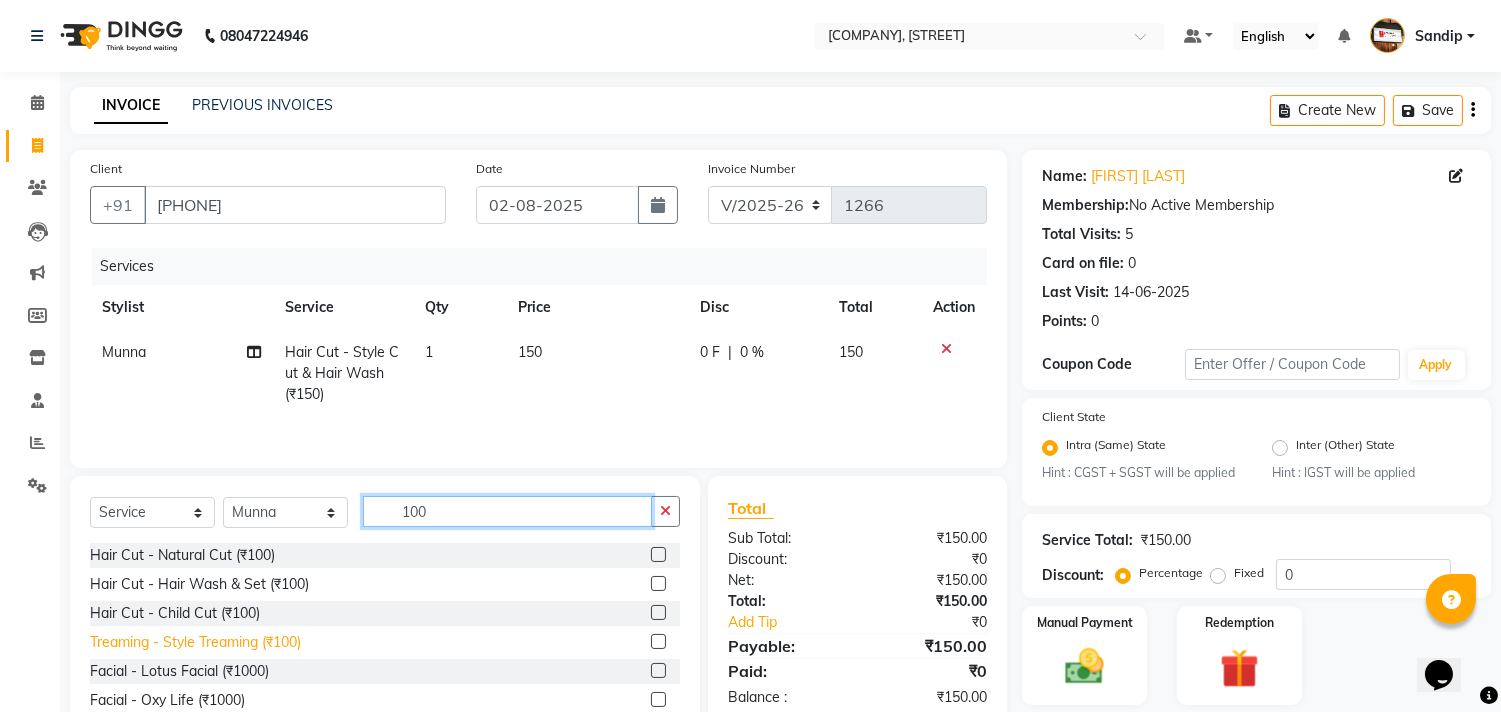 type on "100" 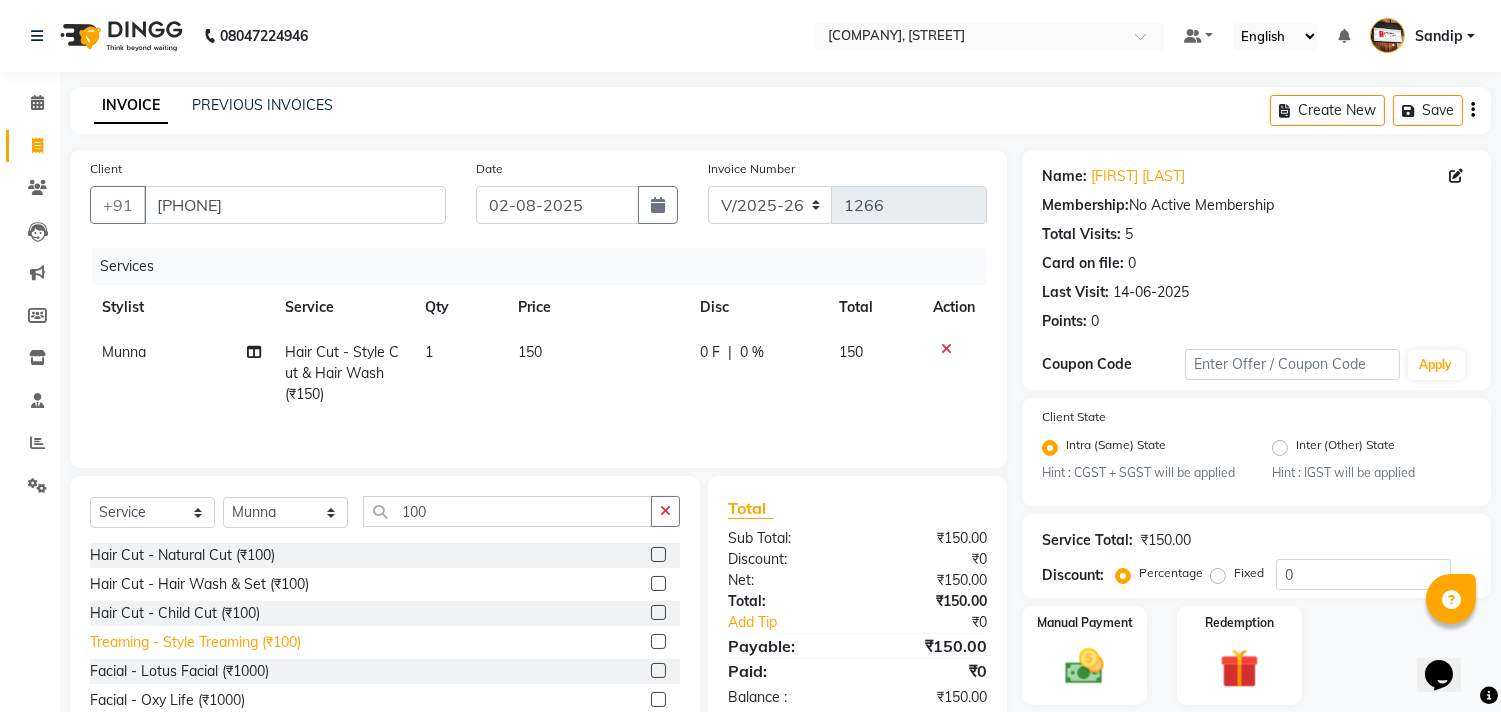 click on "Treaming - Style Treaming (₹100)" 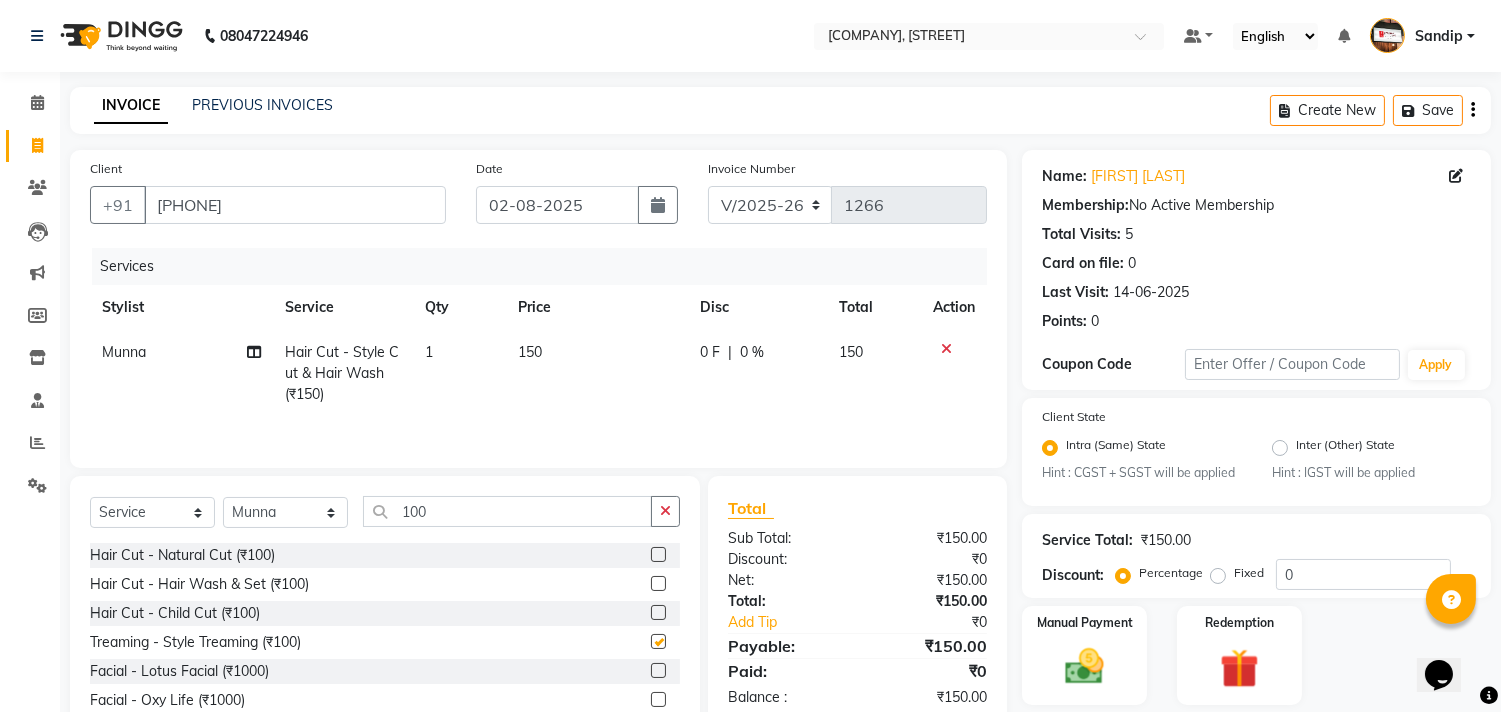 checkbox on "false" 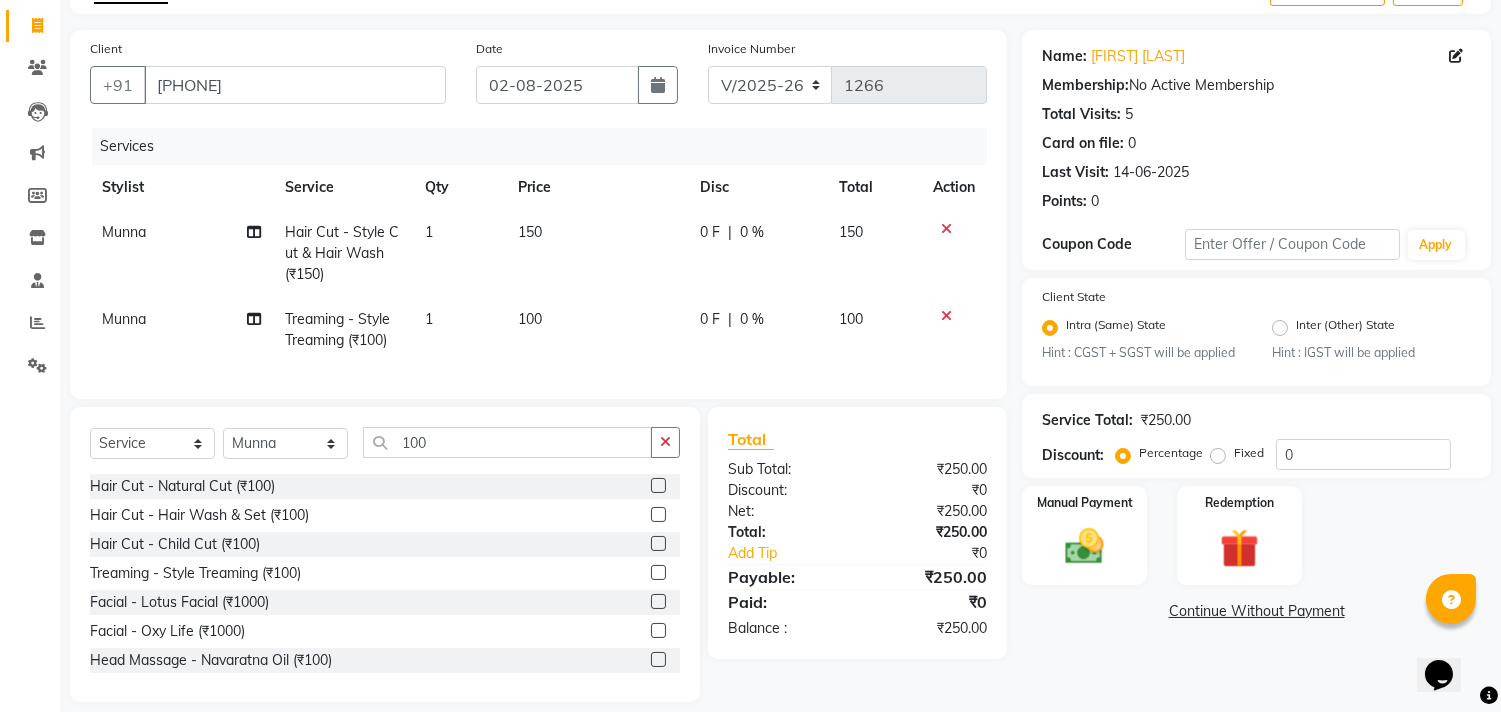 scroll, scrollTop: 156, scrollLeft: 0, axis: vertical 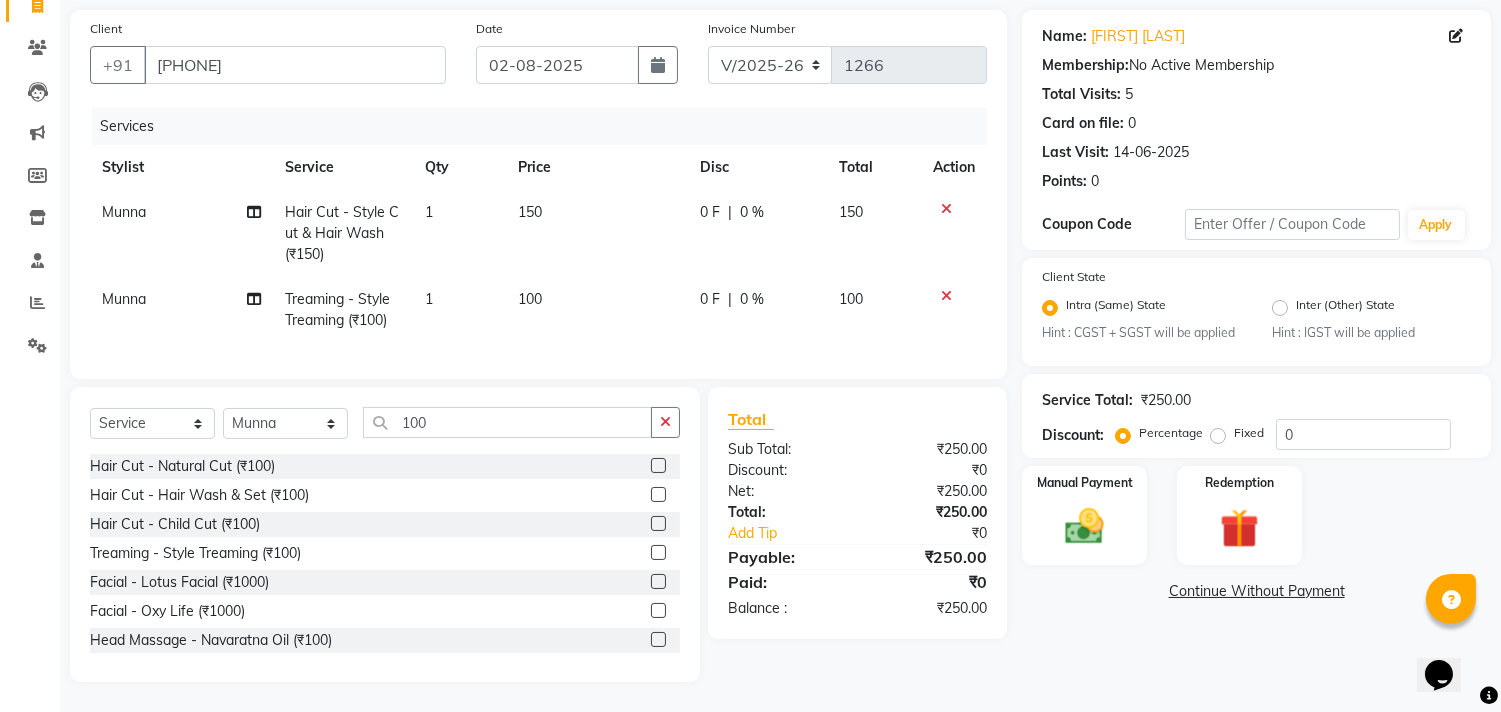 click on "Continue Without Payment" 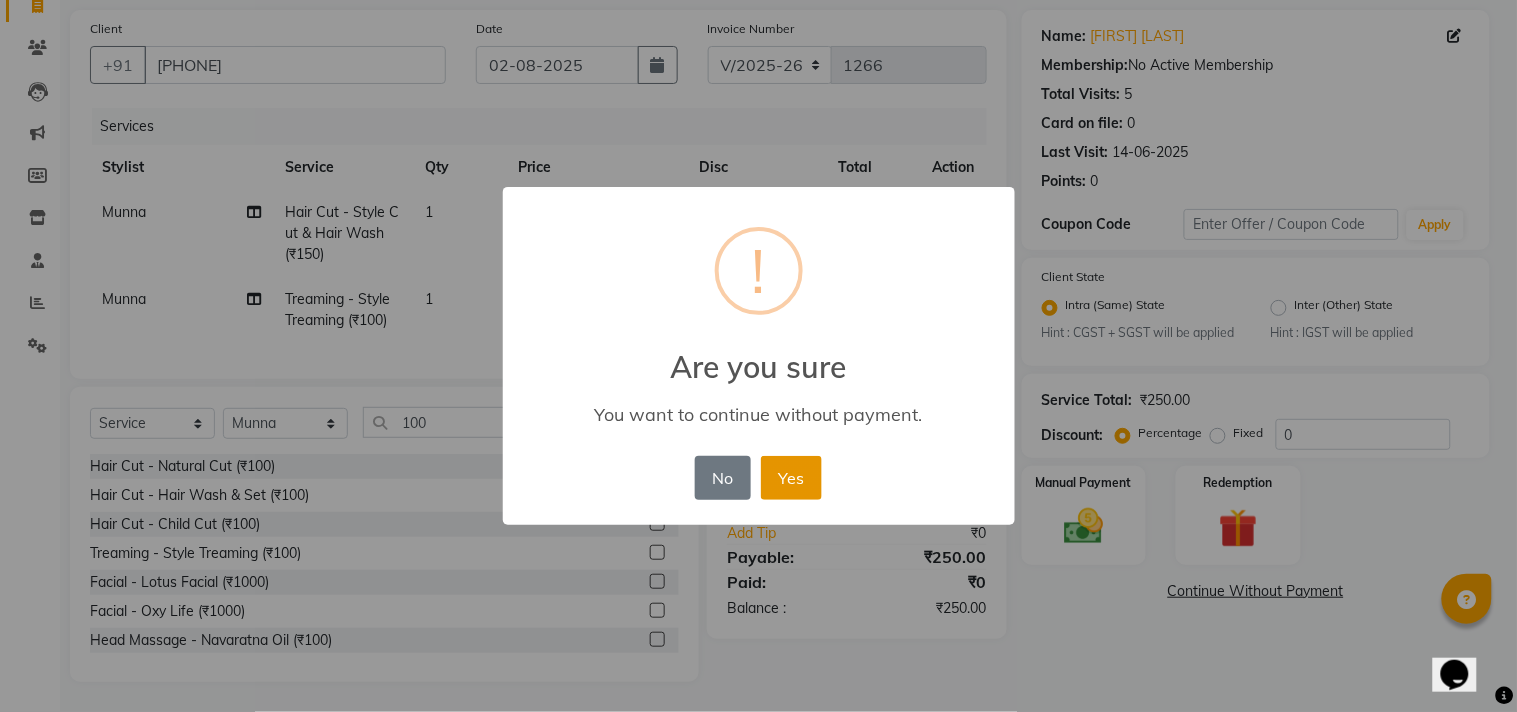 click on "Yes" at bounding box center [791, 478] 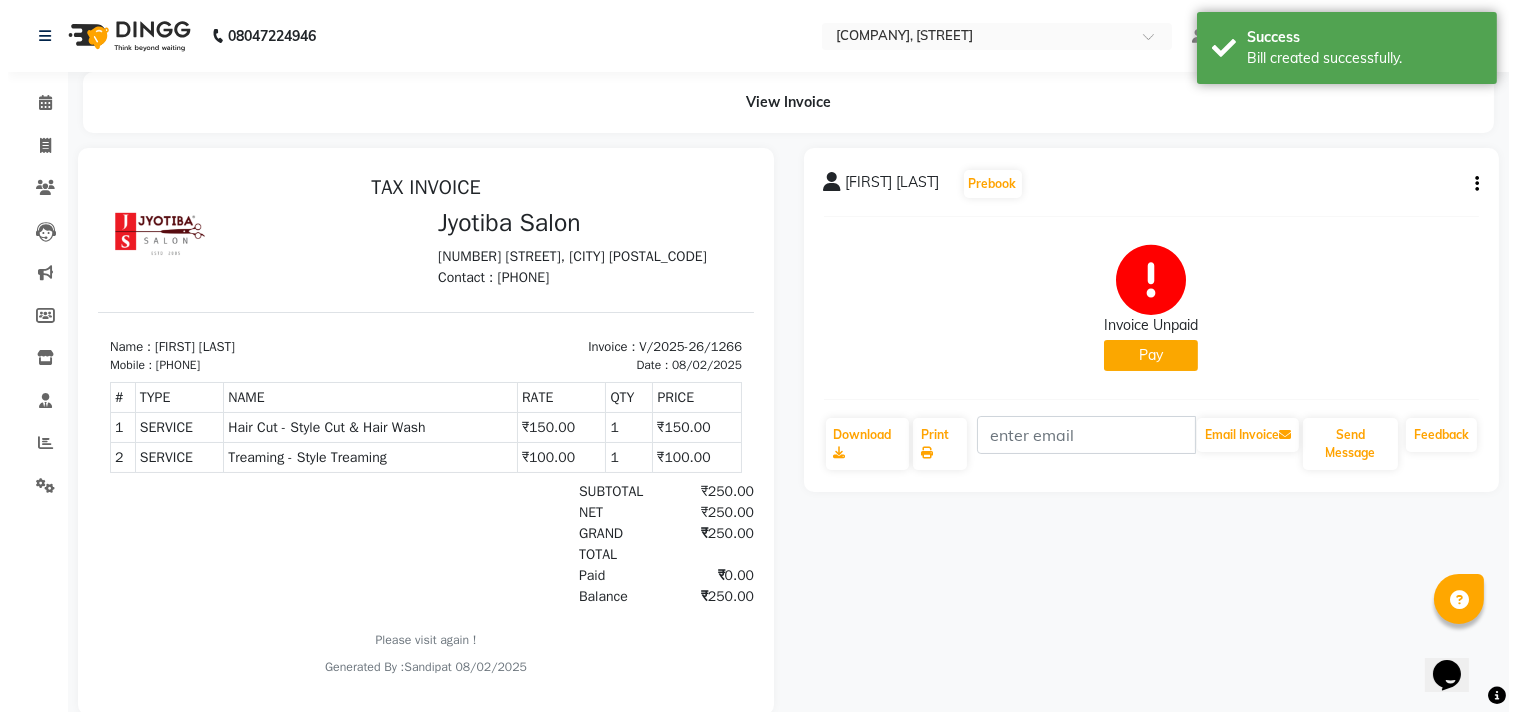 scroll, scrollTop: 0, scrollLeft: 0, axis: both 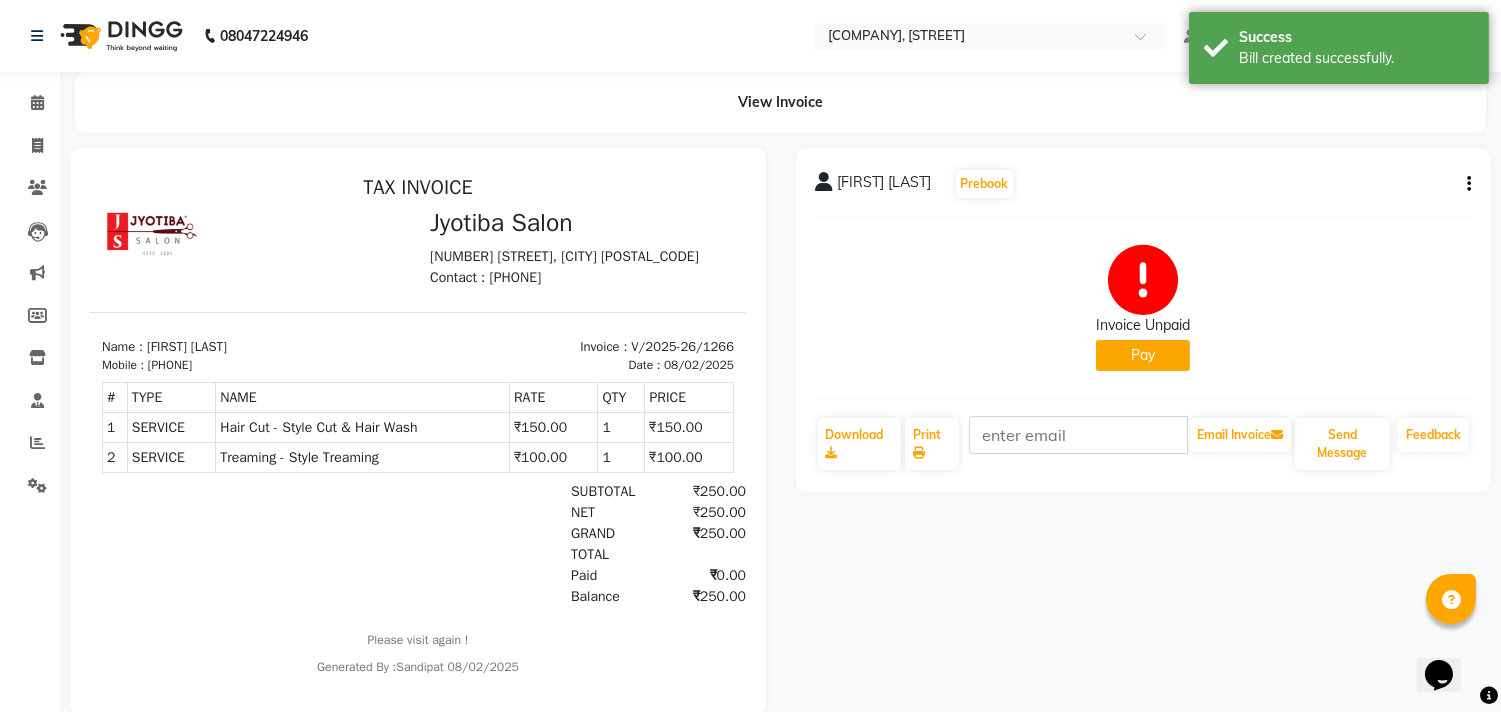 click on "Pay" 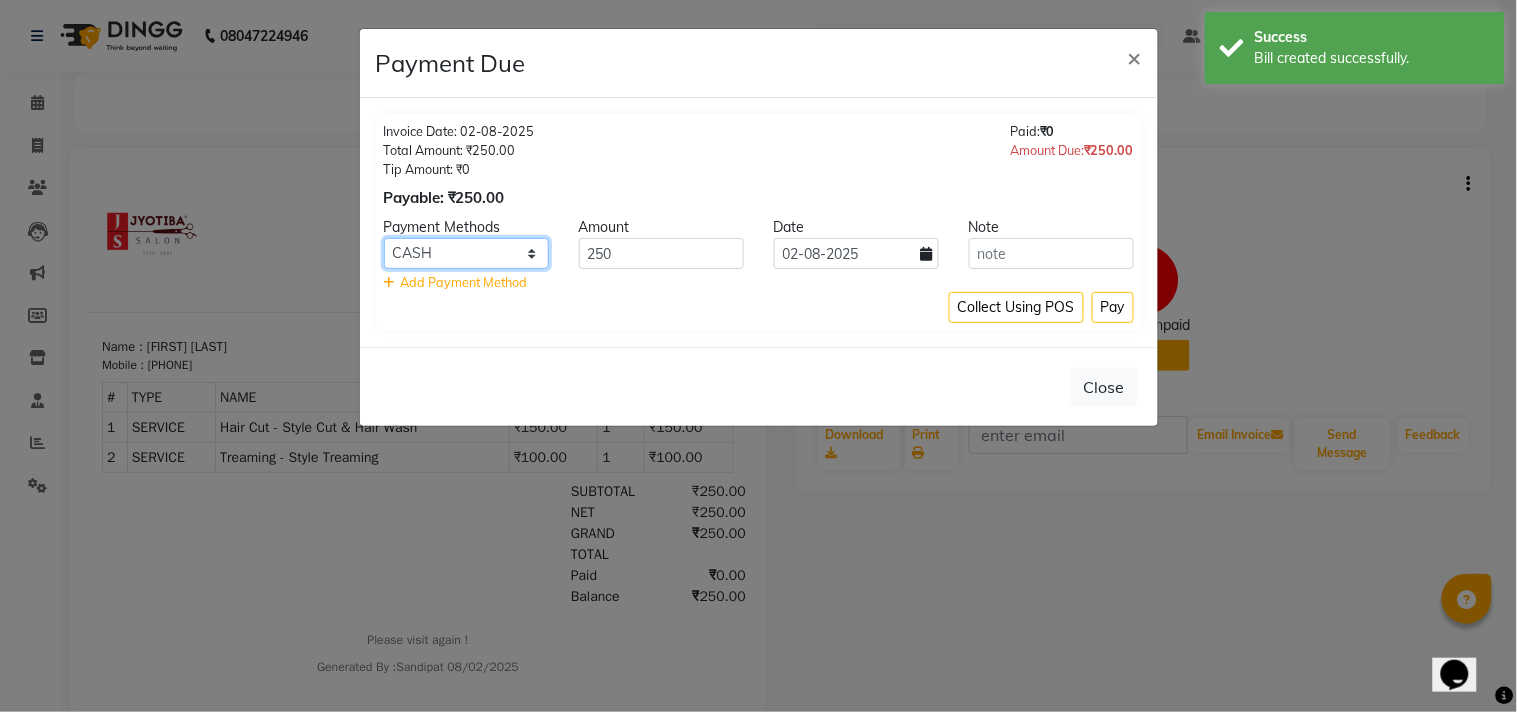 click on "CASH ONLINE CARD" 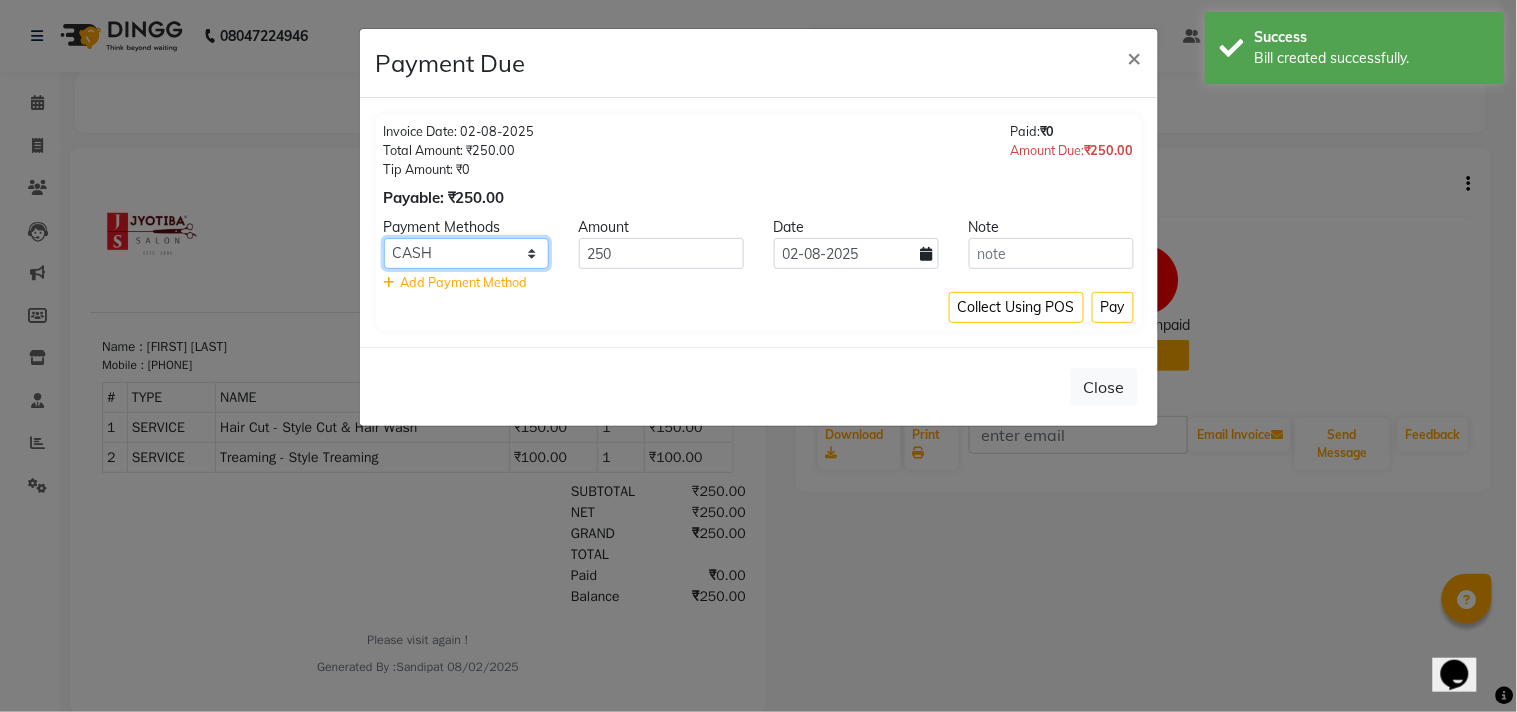 select on "3" 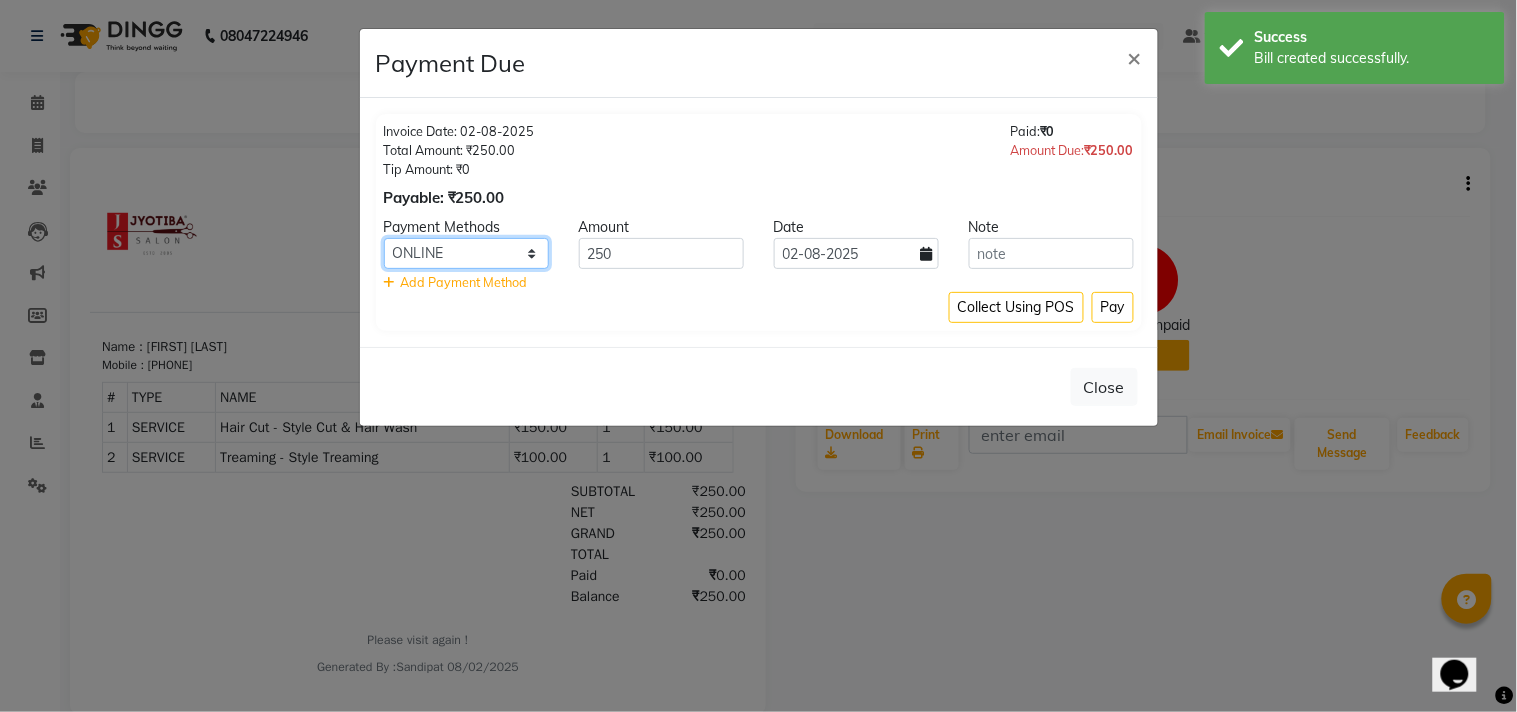 click on "CASH ONLINE CARD" 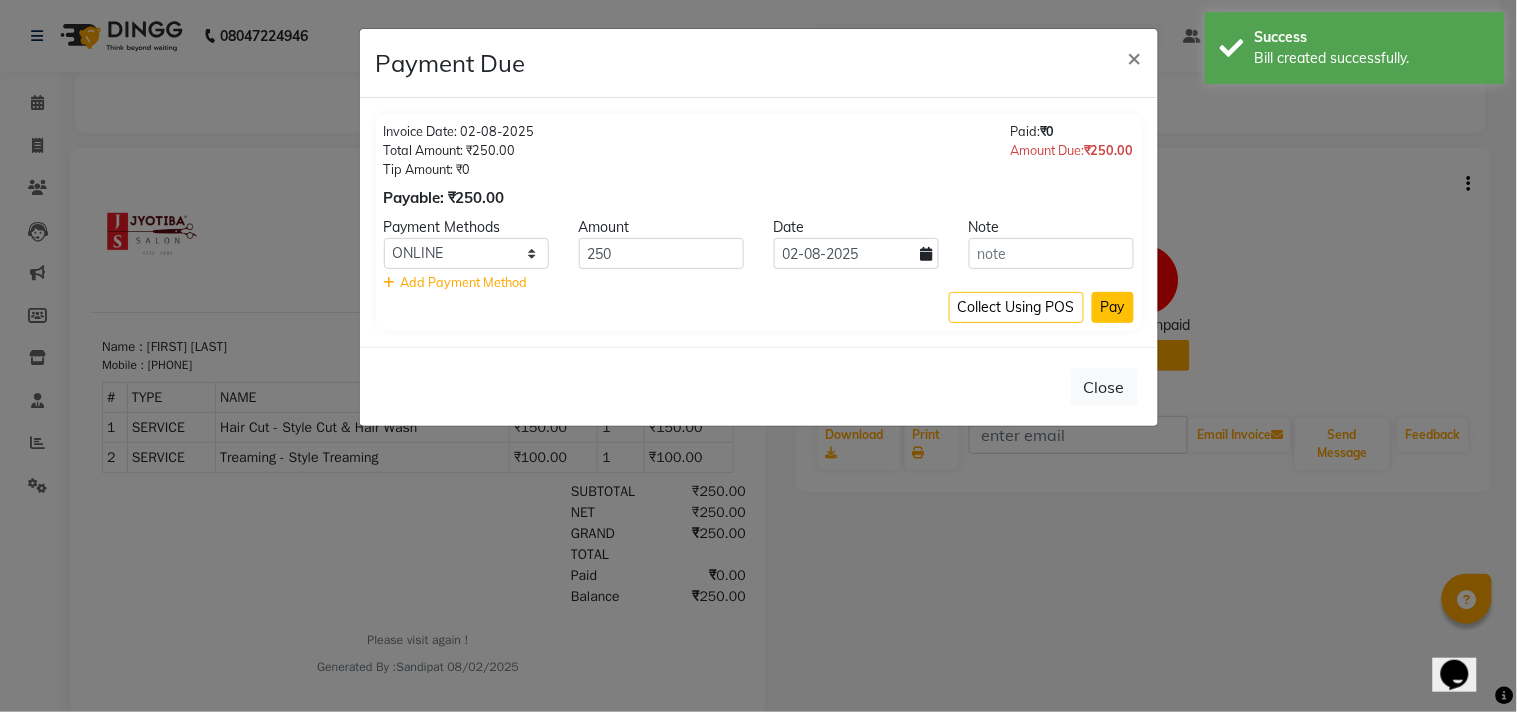 click on "Pay" 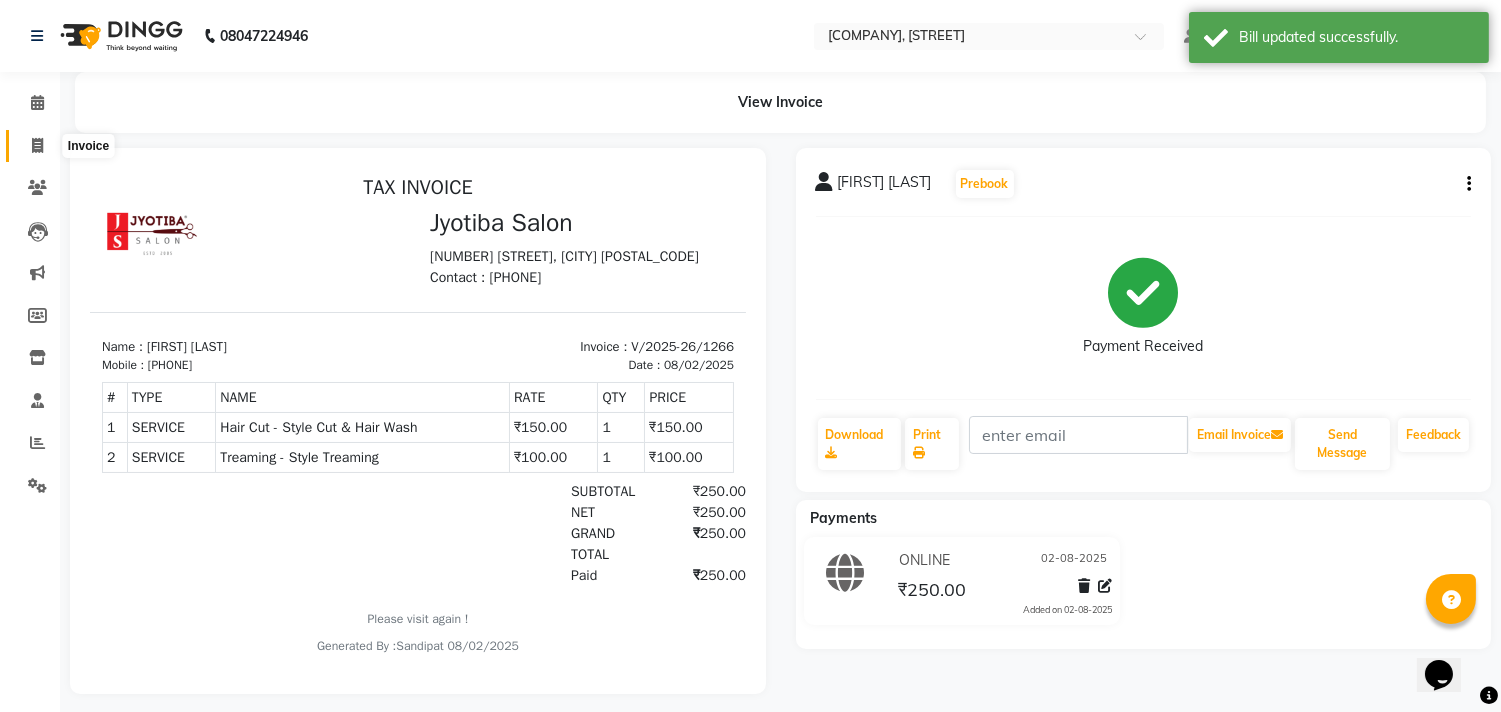 click 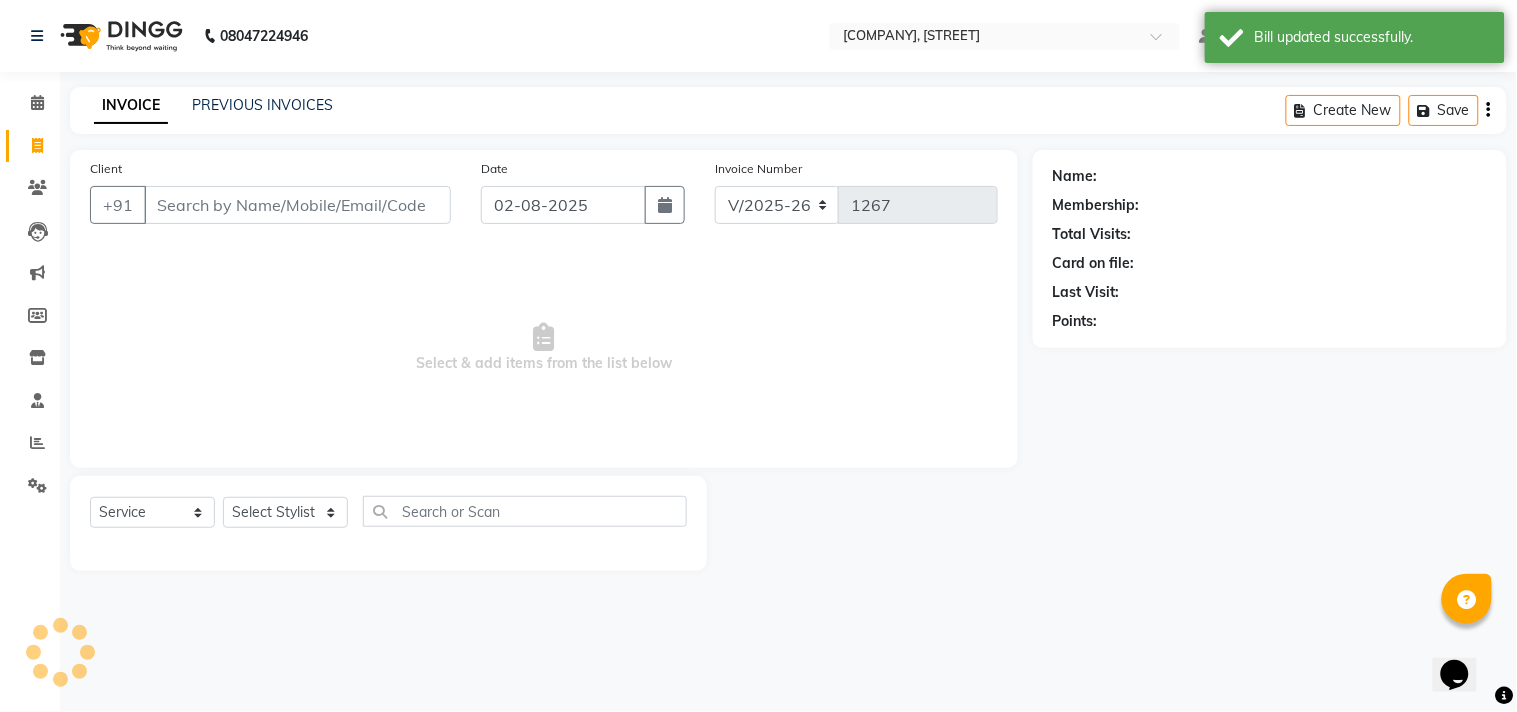select on "membership" 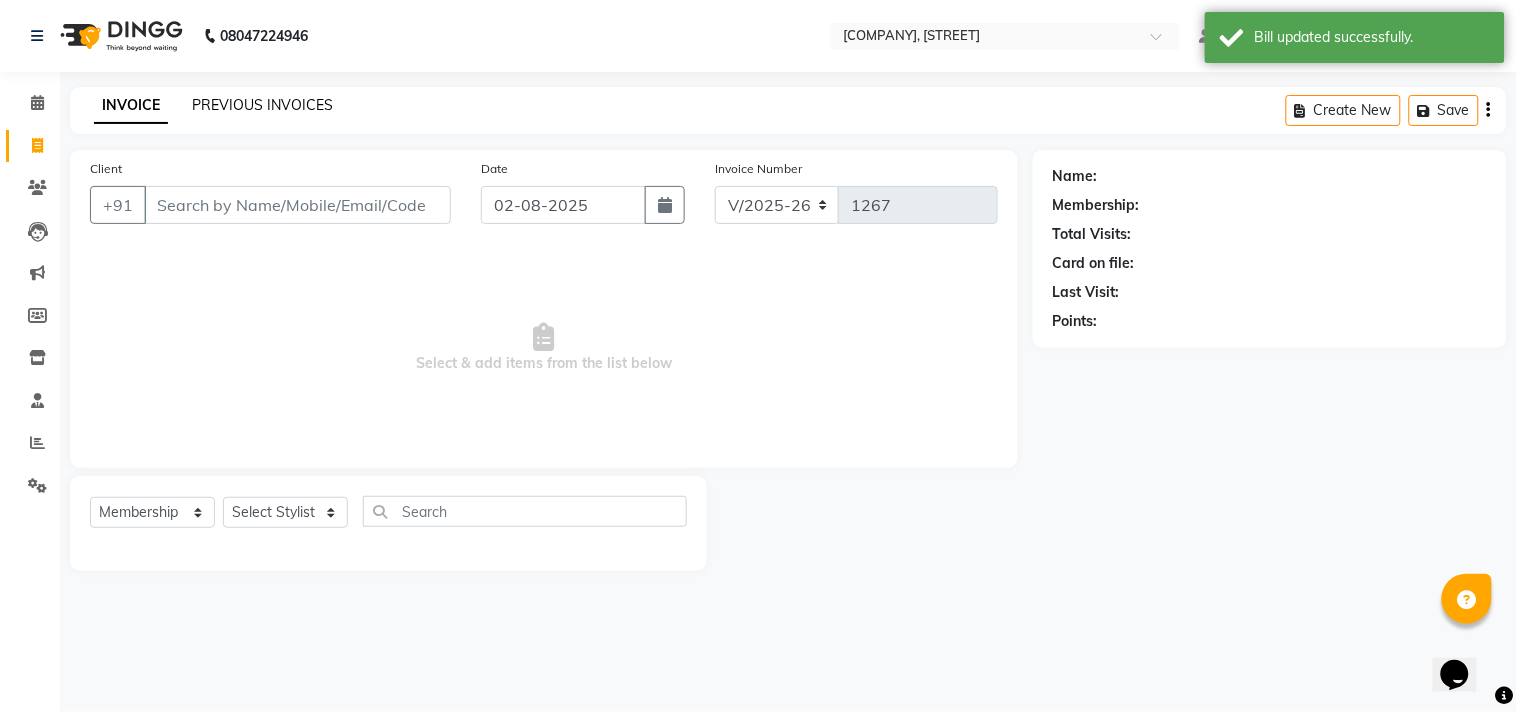 click on "PREVIOUS INVOICES" 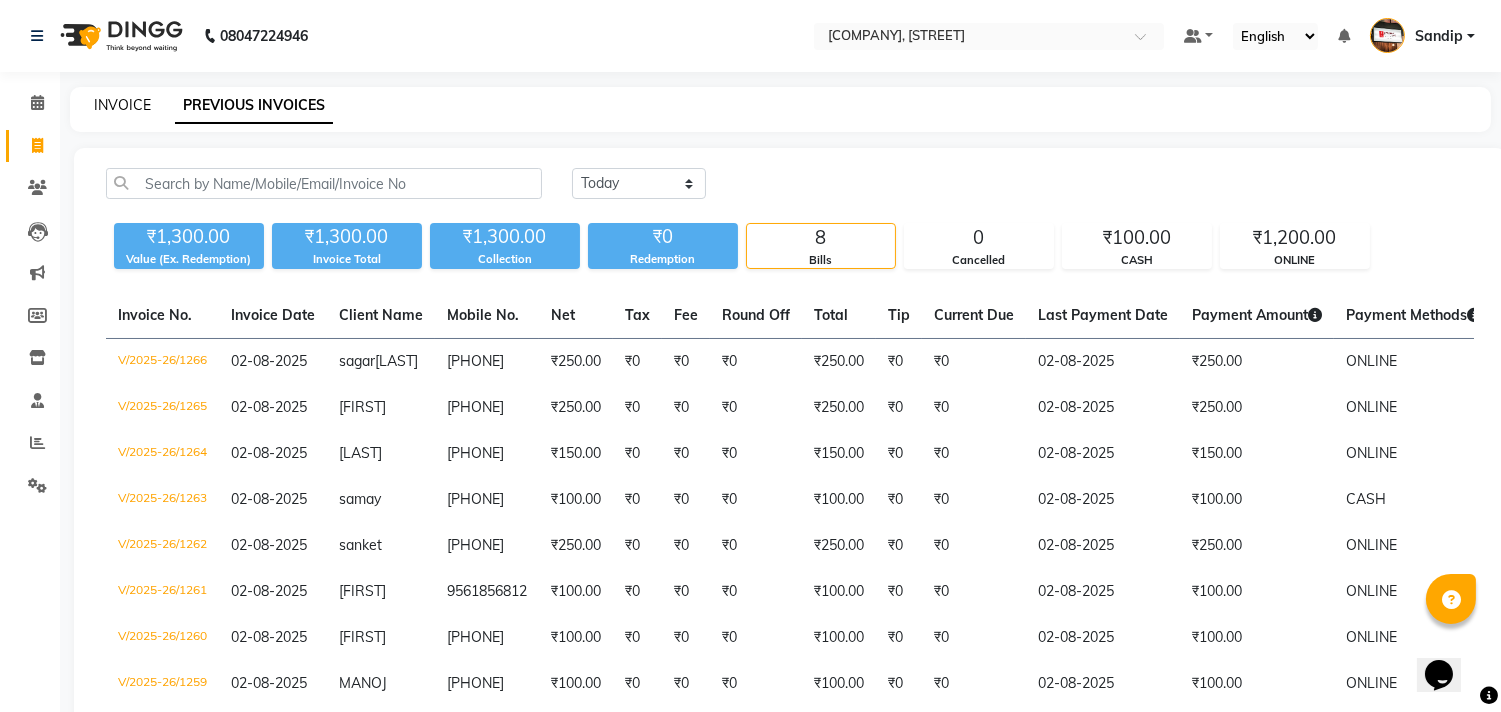 click on "INVOICE" 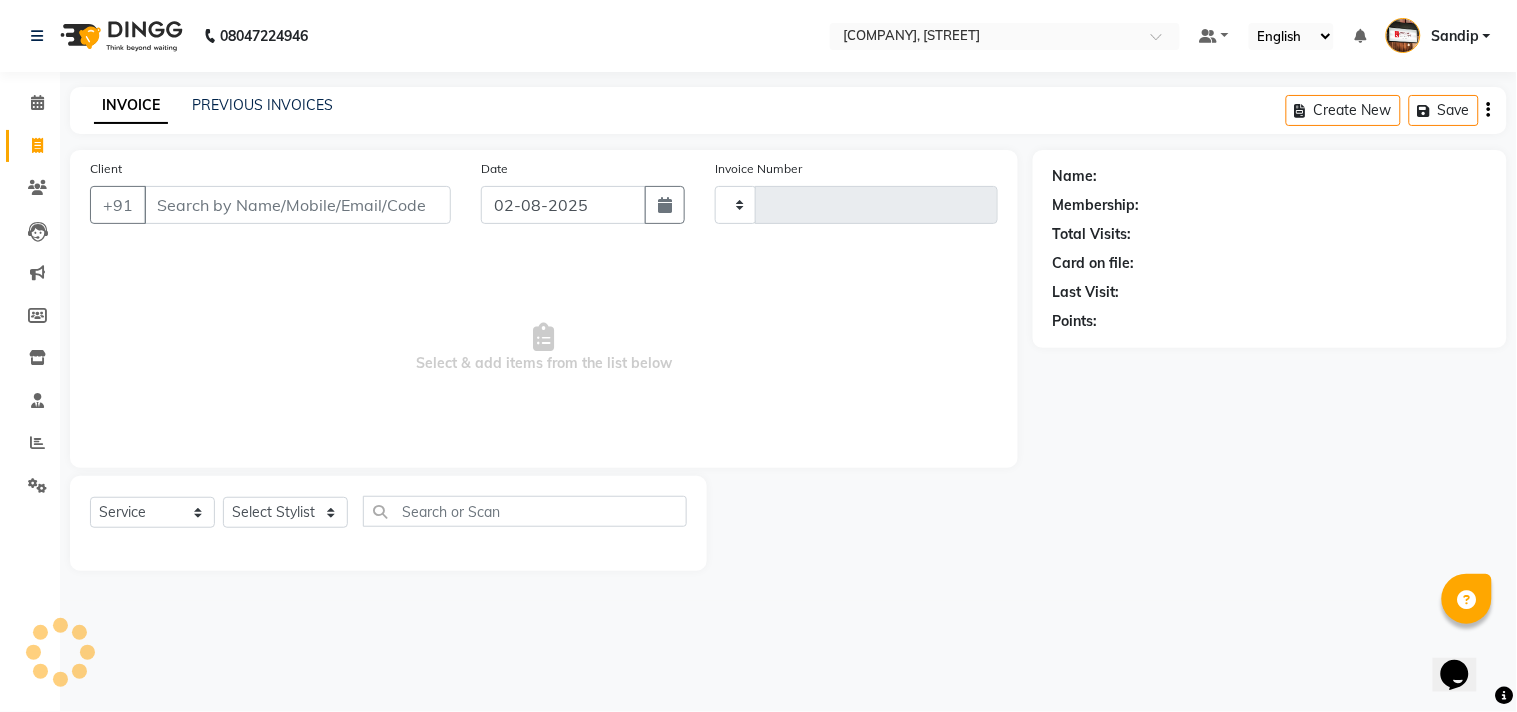 type on "1267" 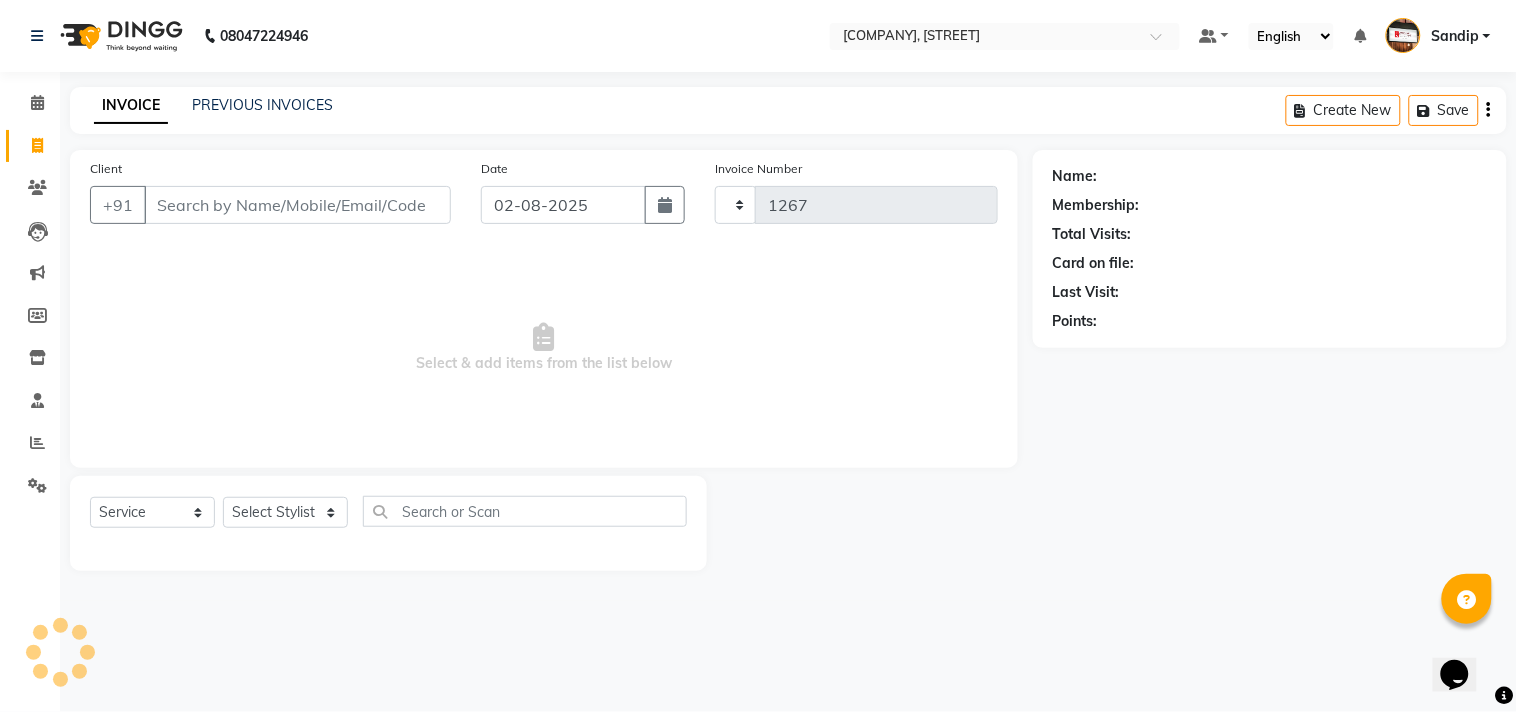select on "556" 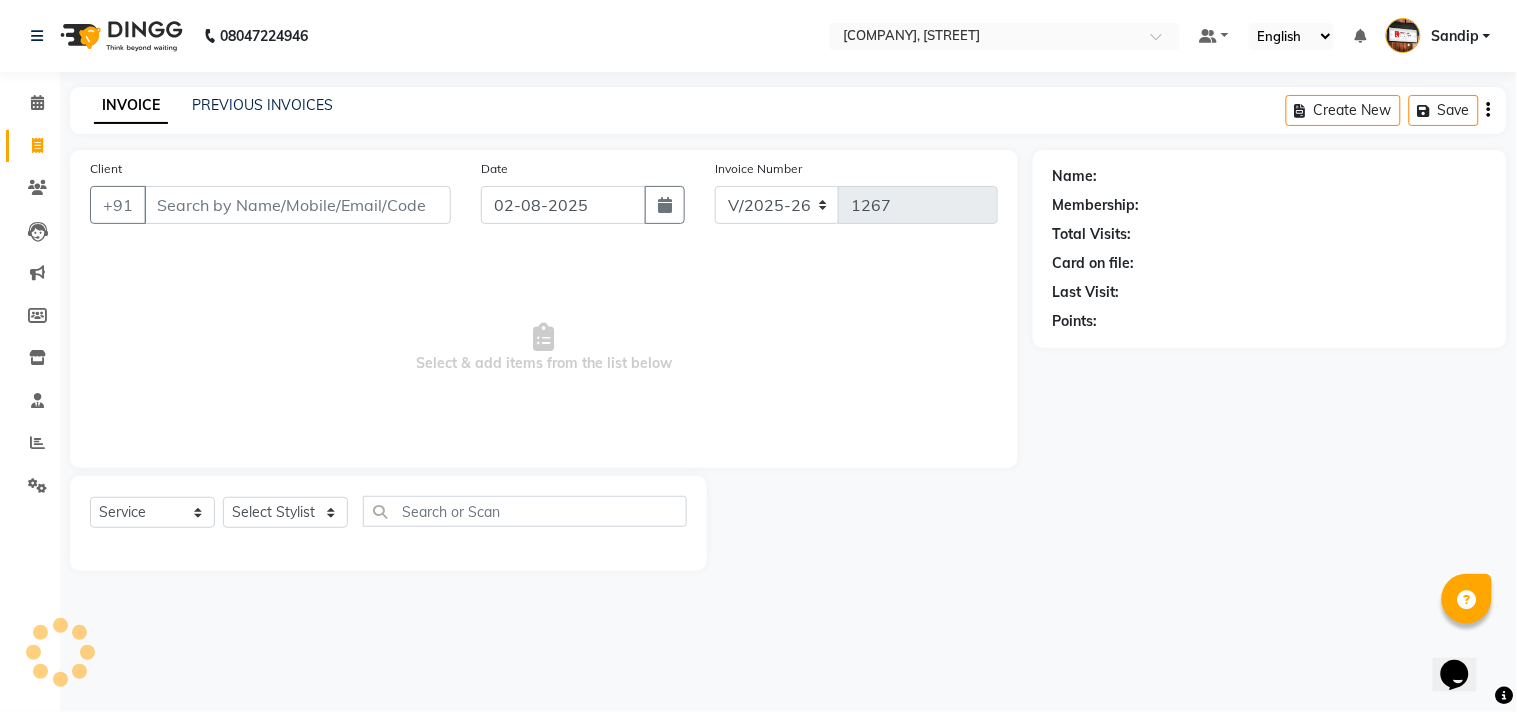 select on "membership" 